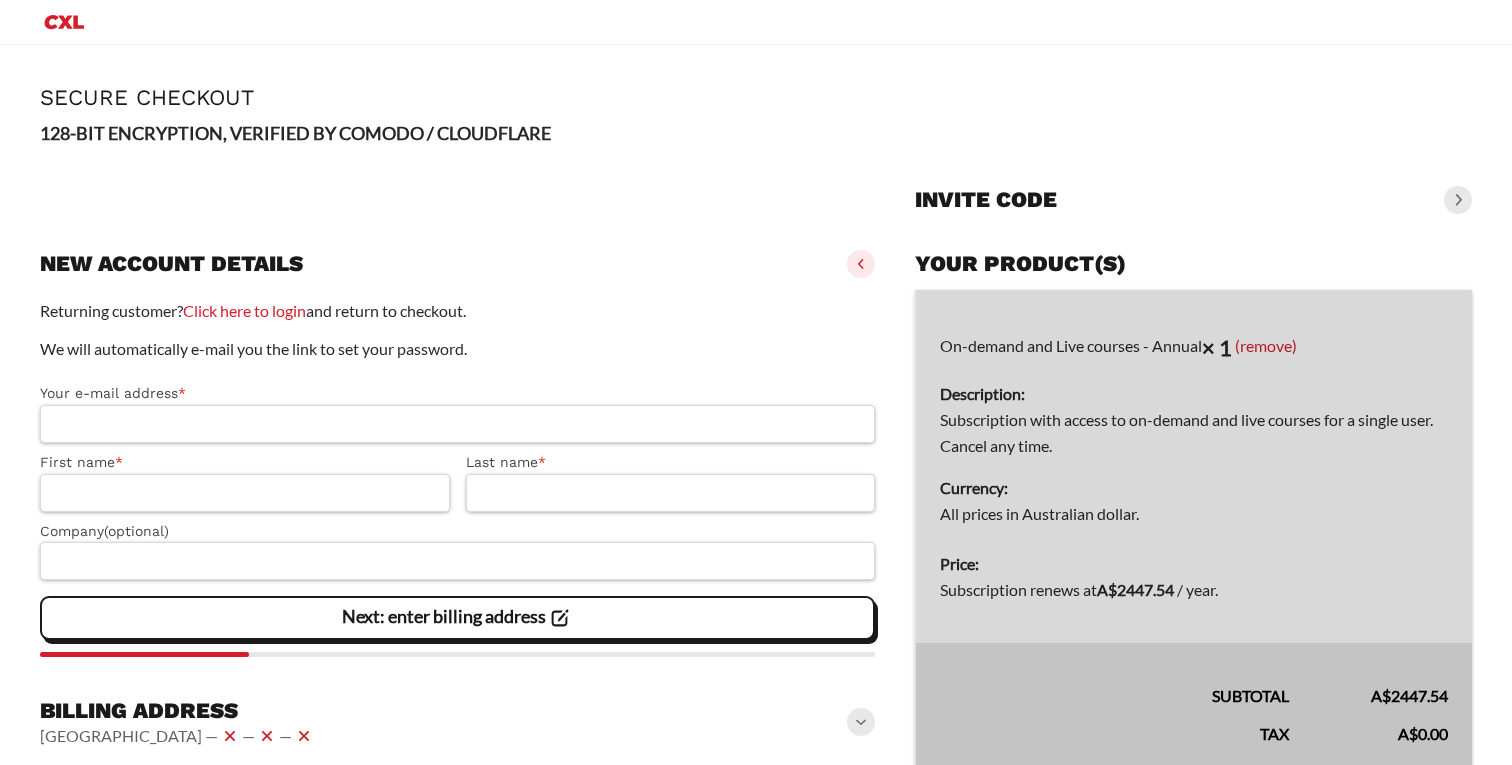 scroll, scrollTop: 0, scrollLeft: 0, axis: both 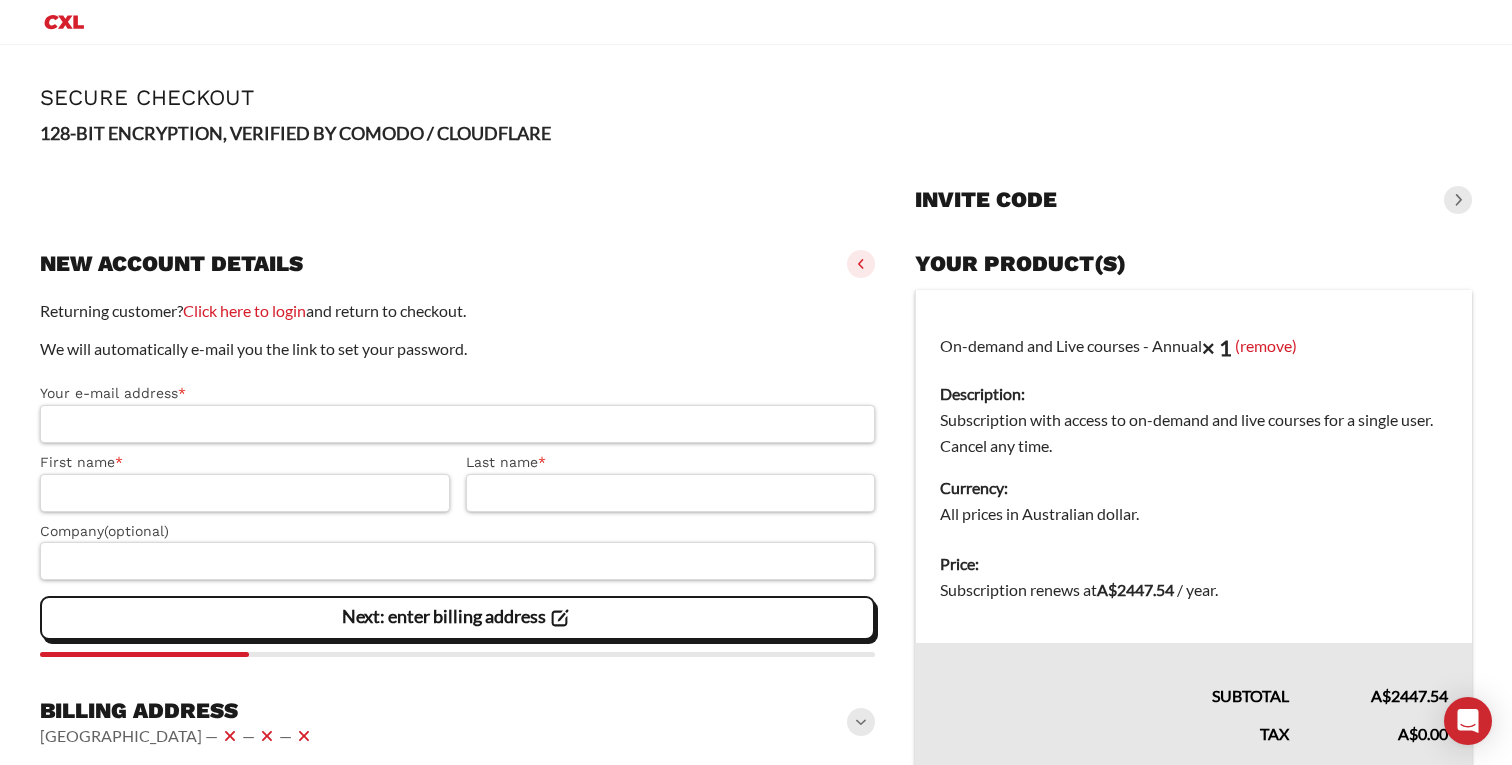 click on "Your e-mail address  *" at bounding box center (457, 424) 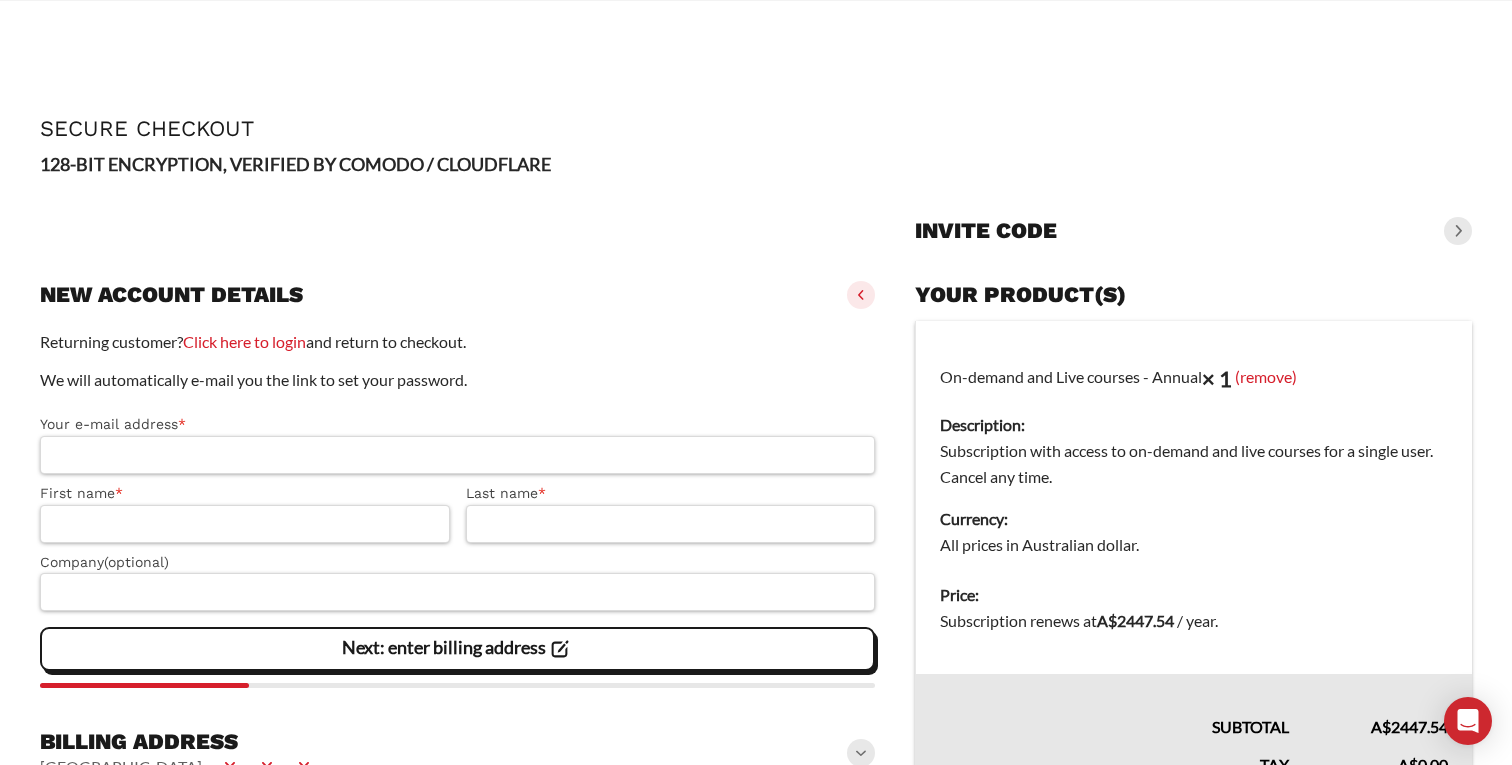 scroll, scrollTop: 98, scrollLeft: 0, axis: vertical 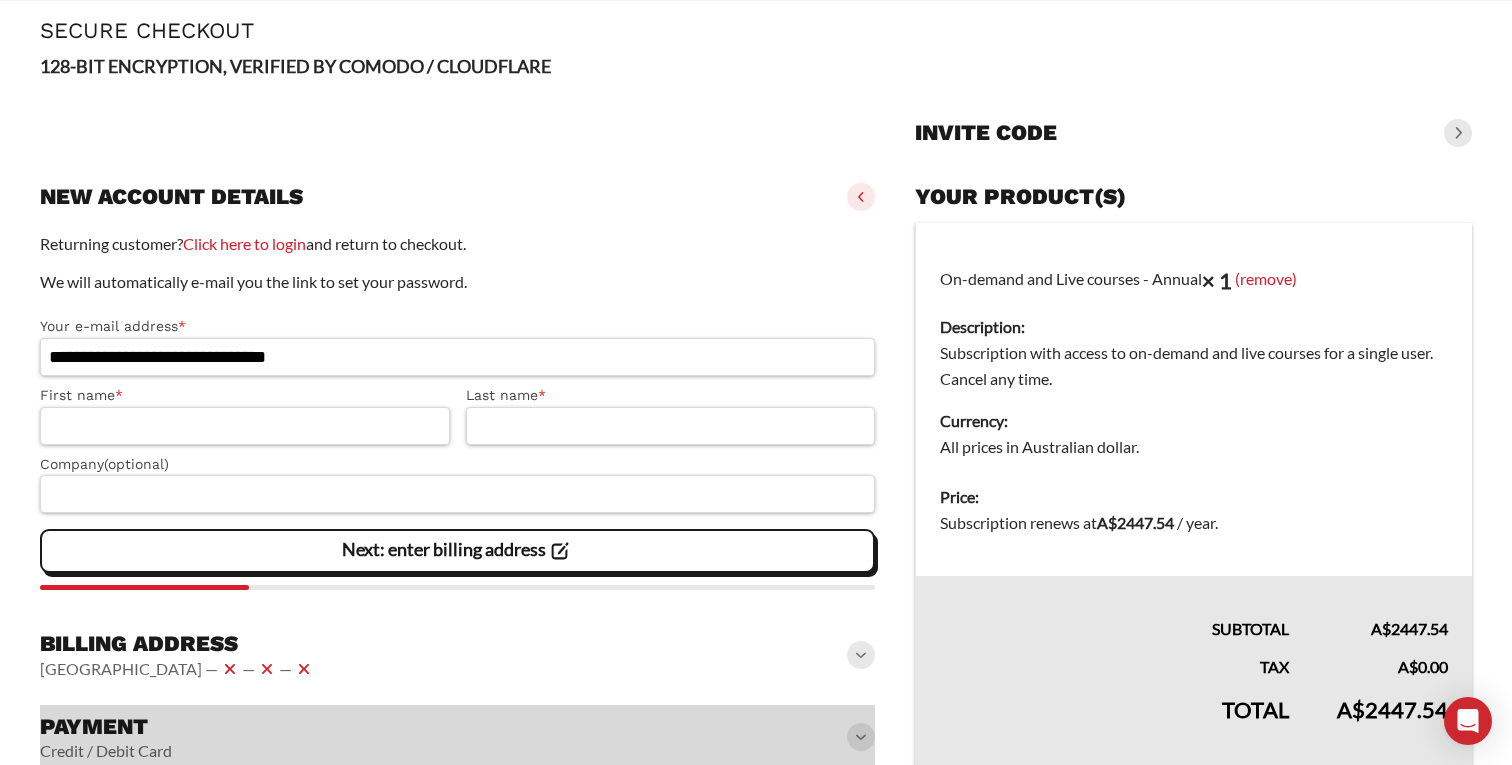 type on "**********" 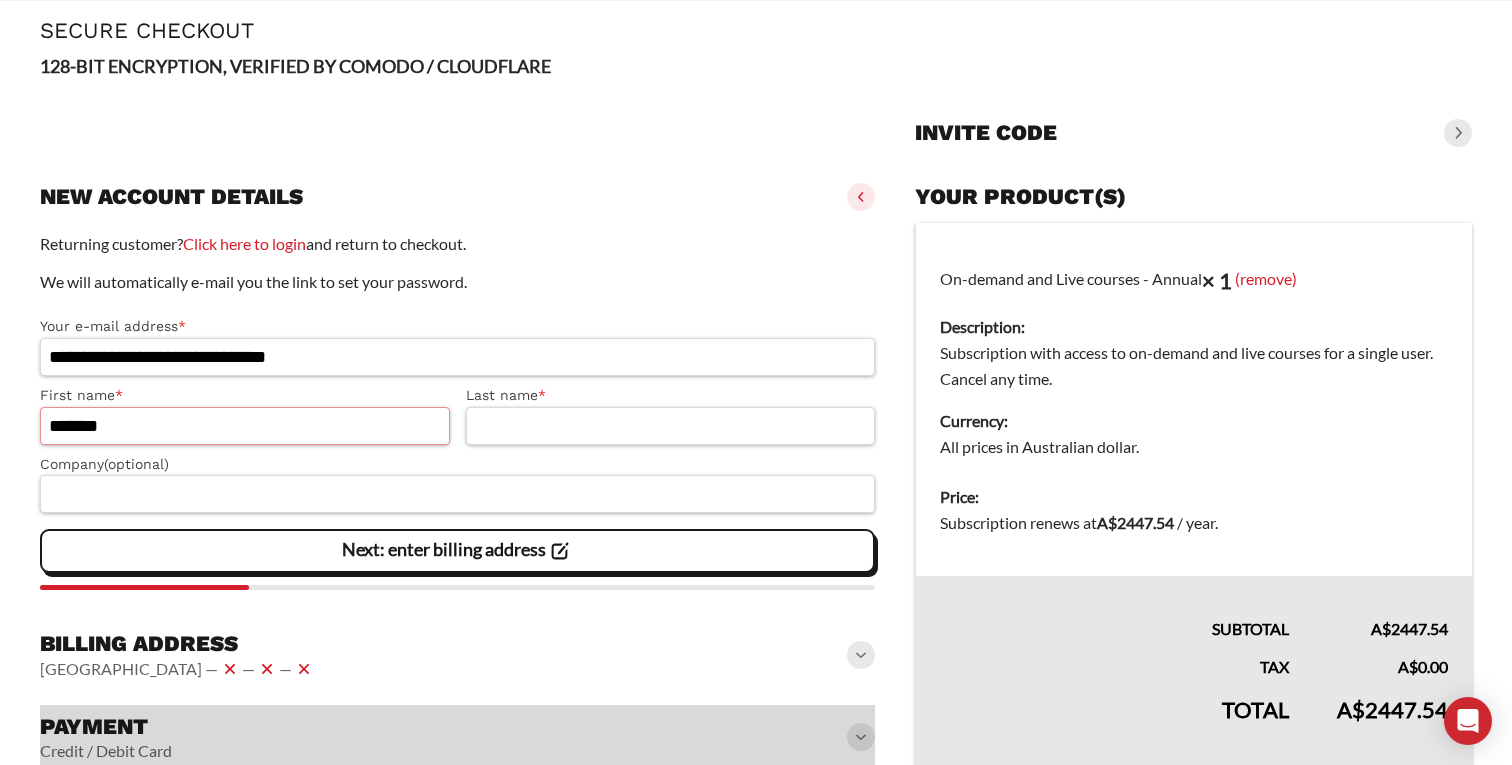 type on "*******" 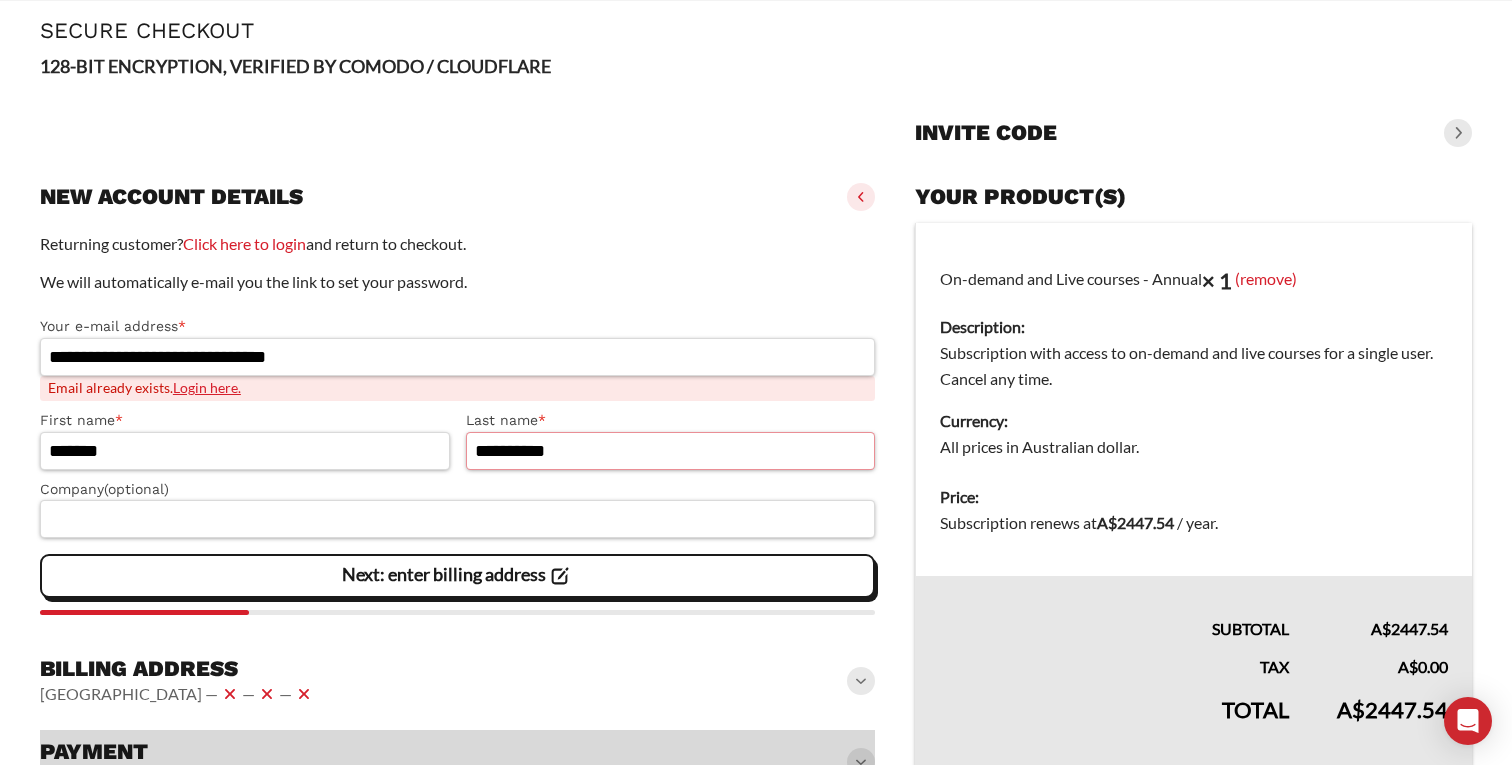 type on "**********" 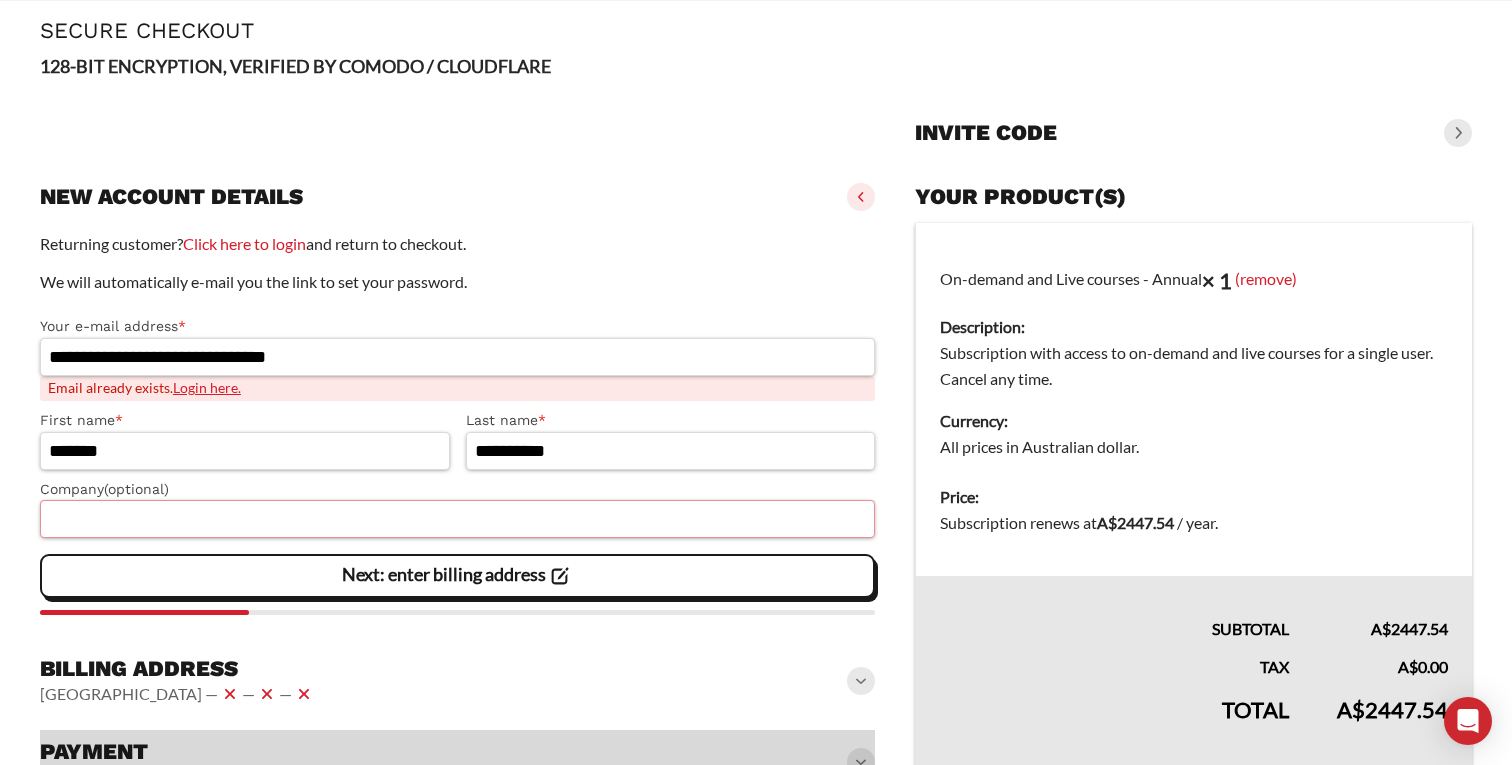 click on "Company  (optional)" at bounding box center [457, 519] 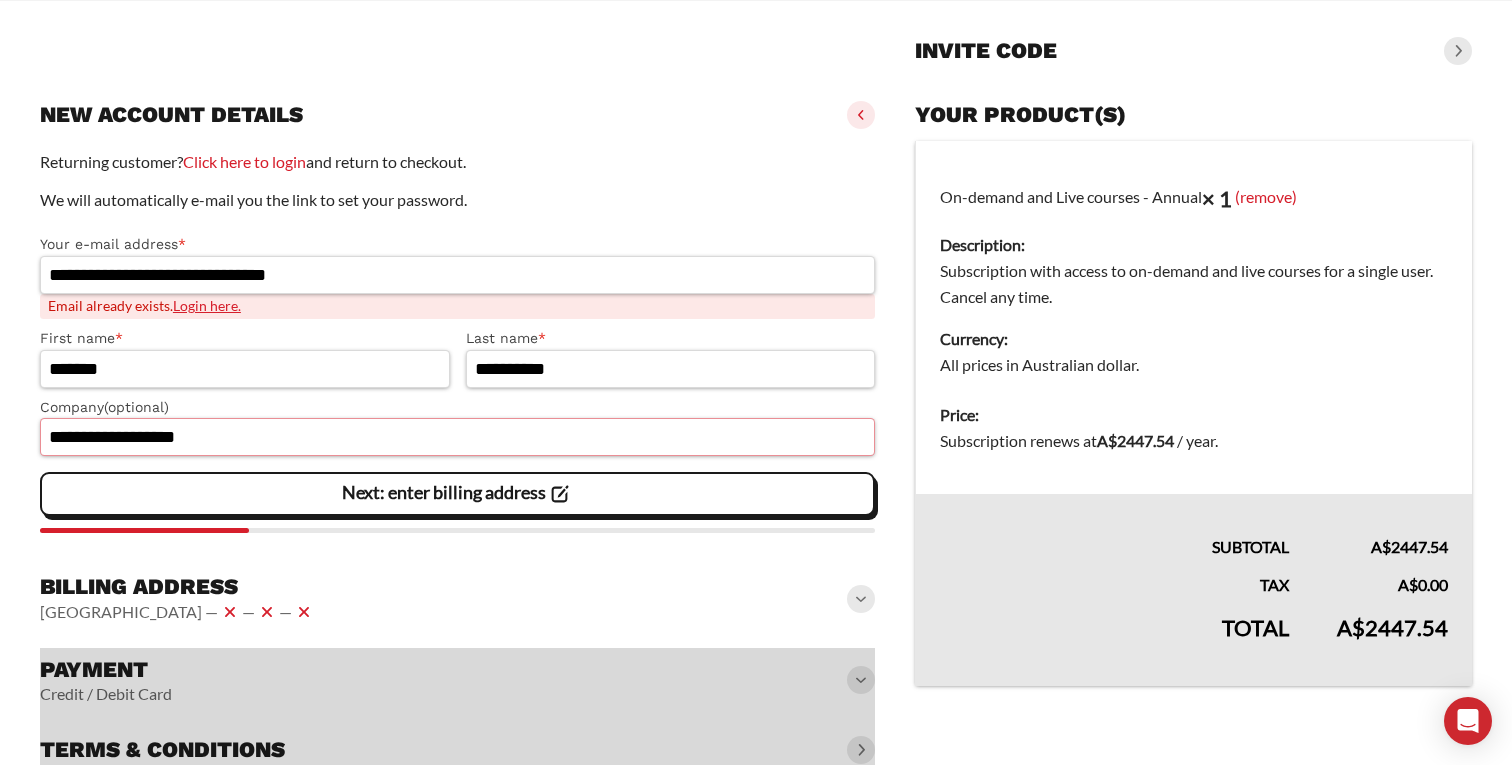scroll, scrollTop: 183, scrollLeft: 0, axis: vertical 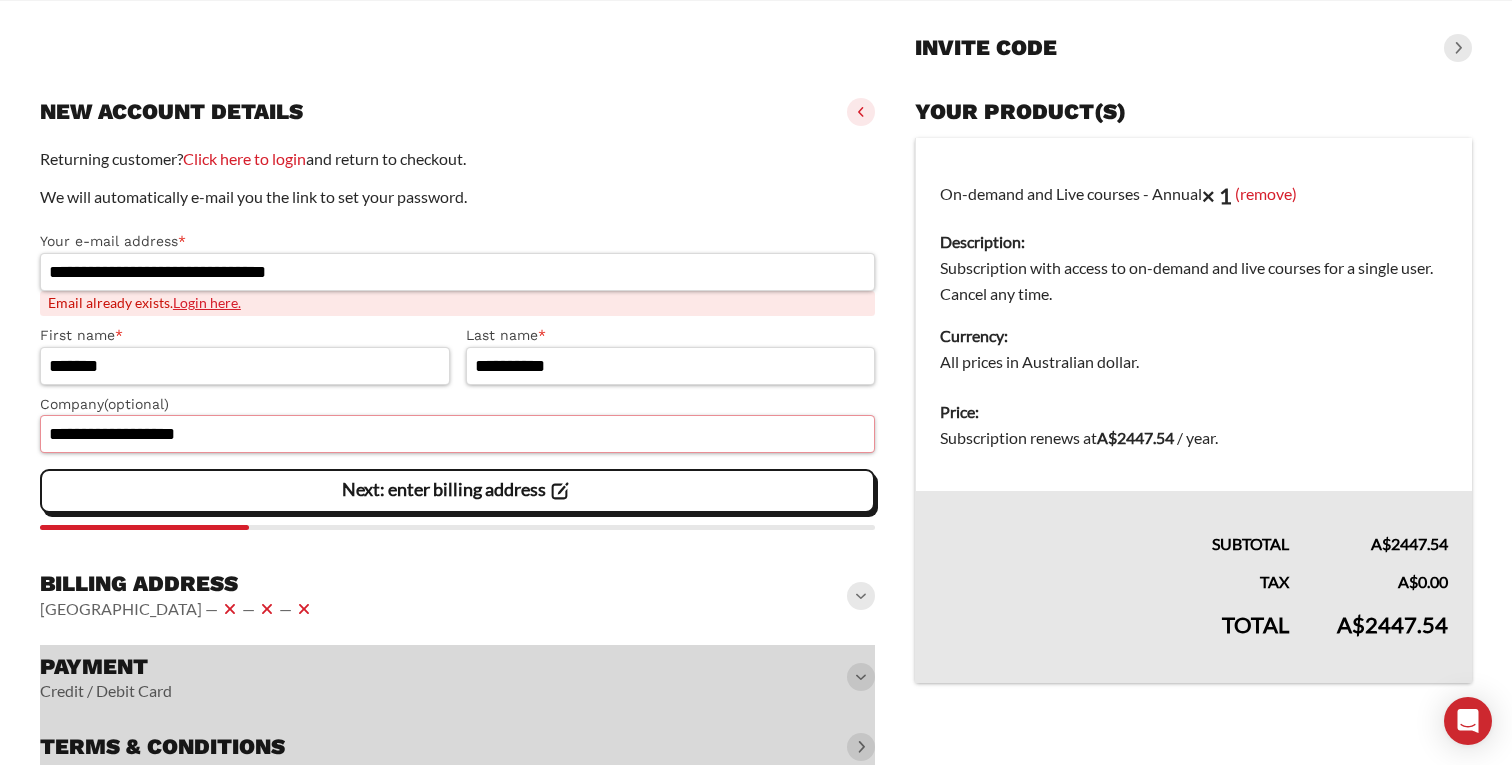 type on "**********" 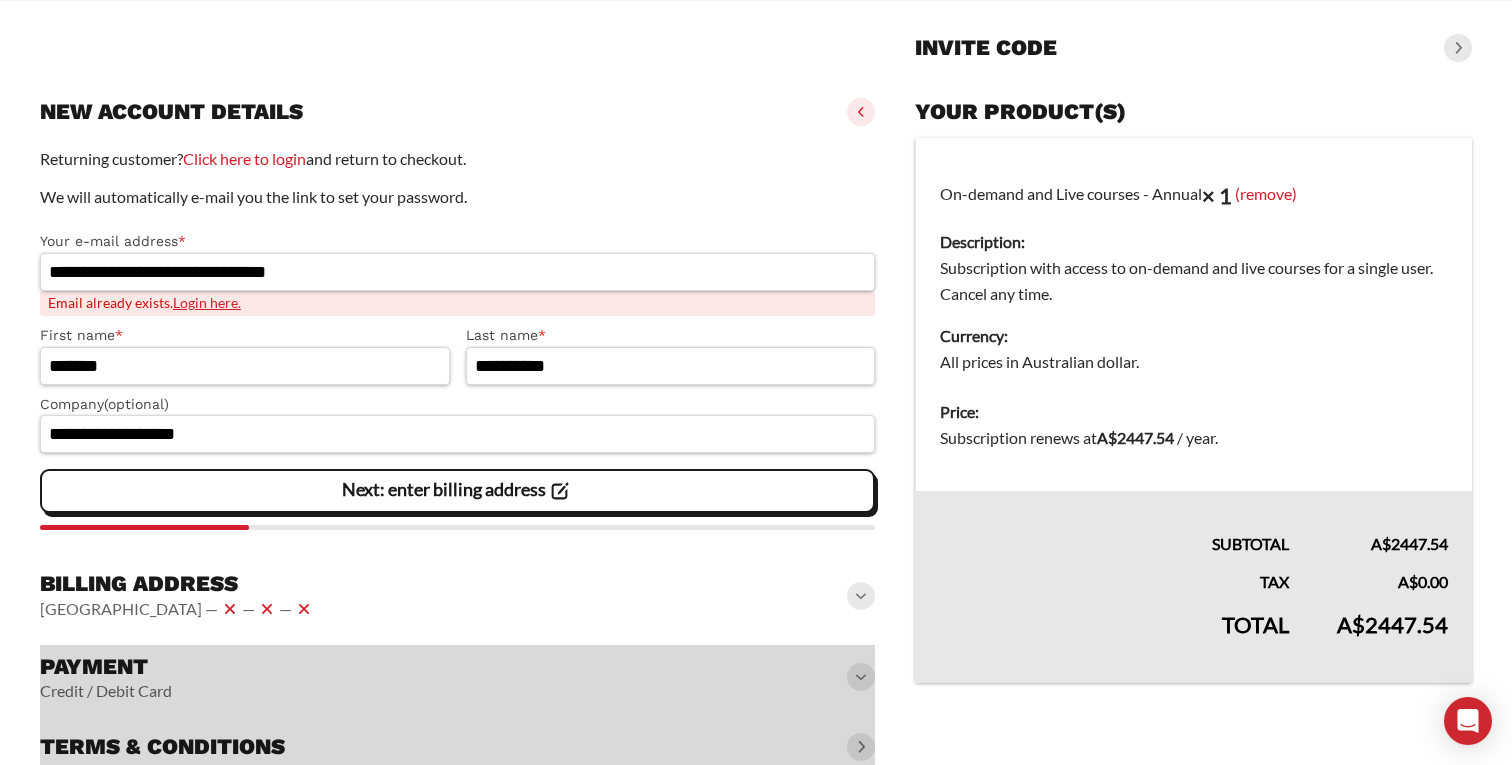click 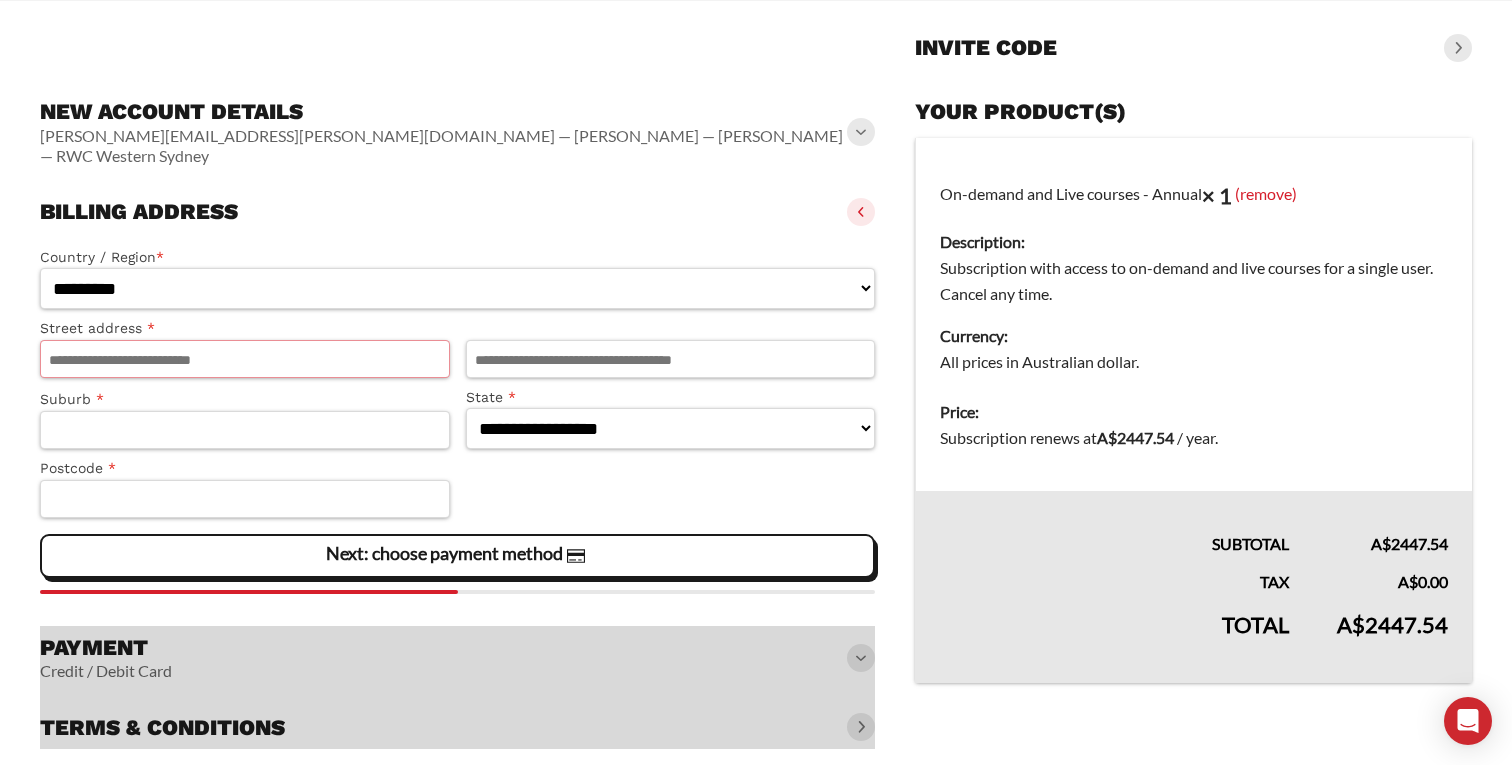 click on "Street address   *" at bounding box center [245, 359] 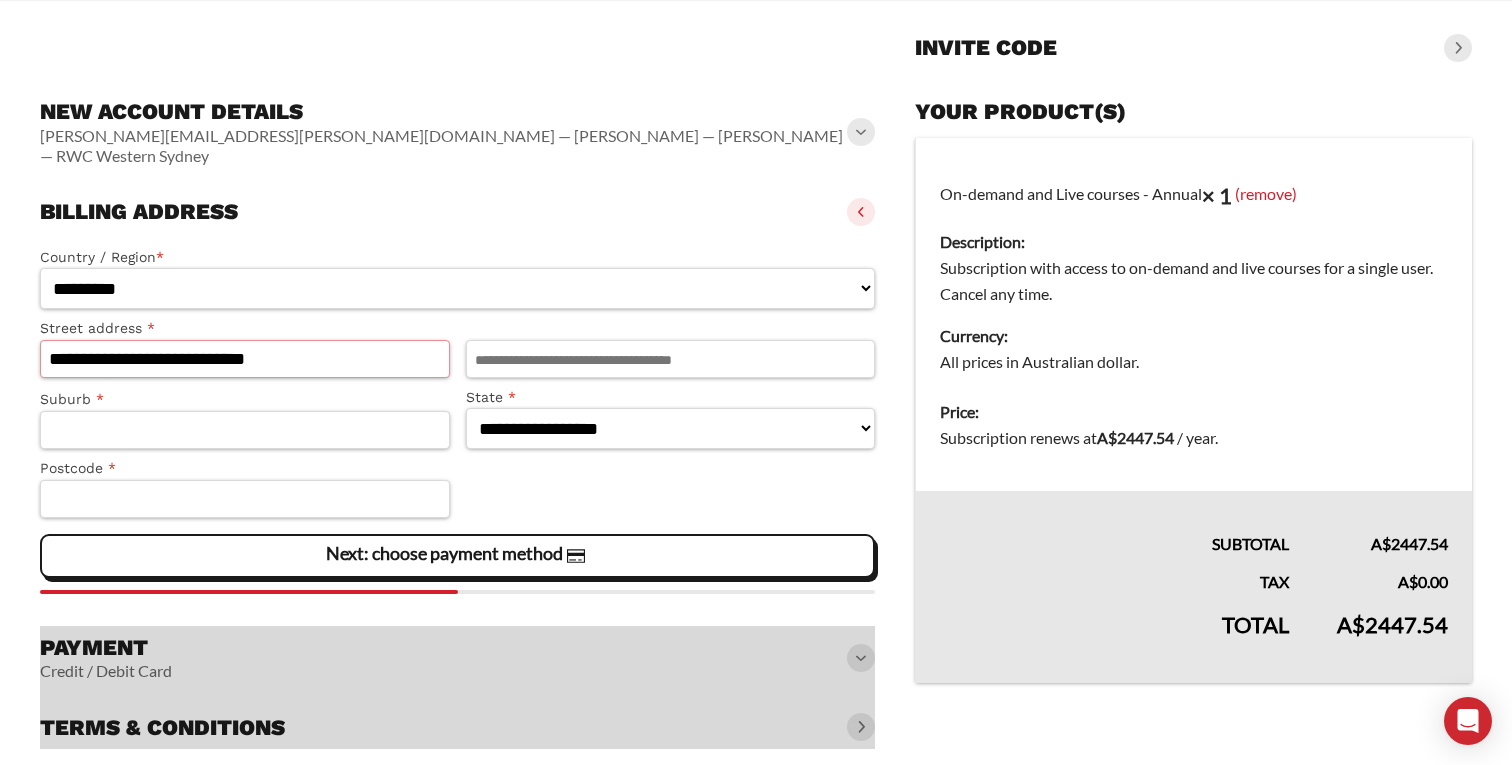 type on "**********" 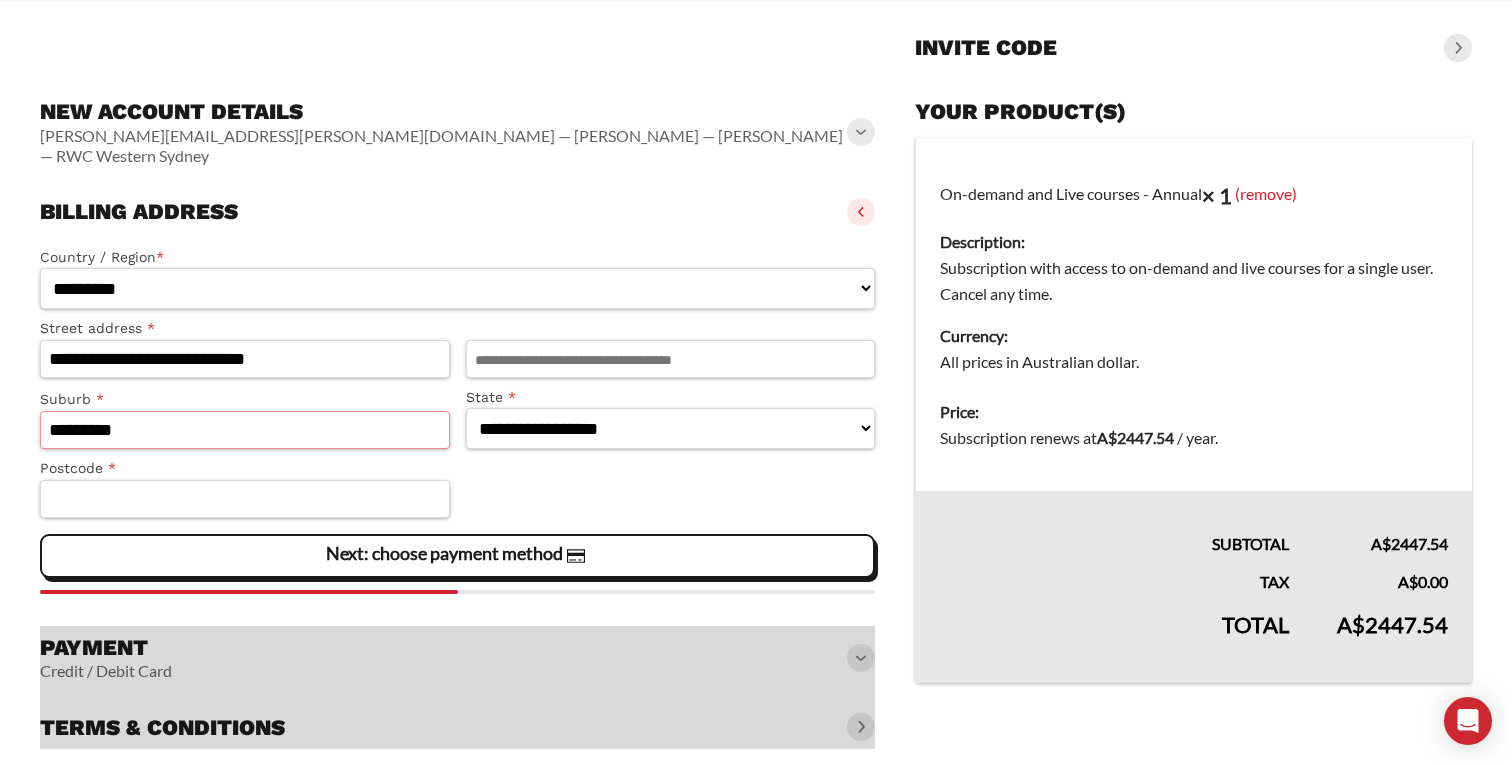 type on "*********" 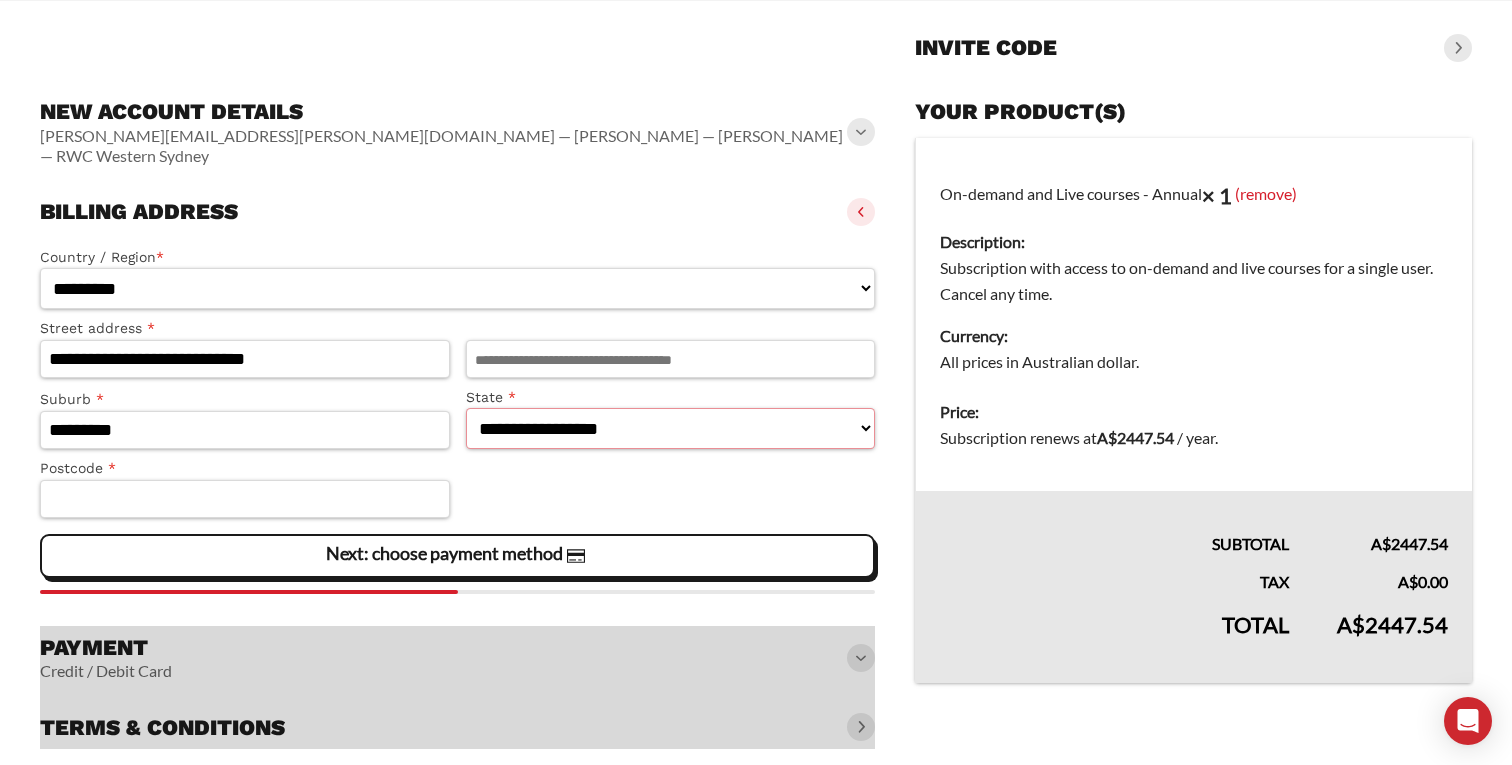 click on "**********" at bounding box center (671, 428) 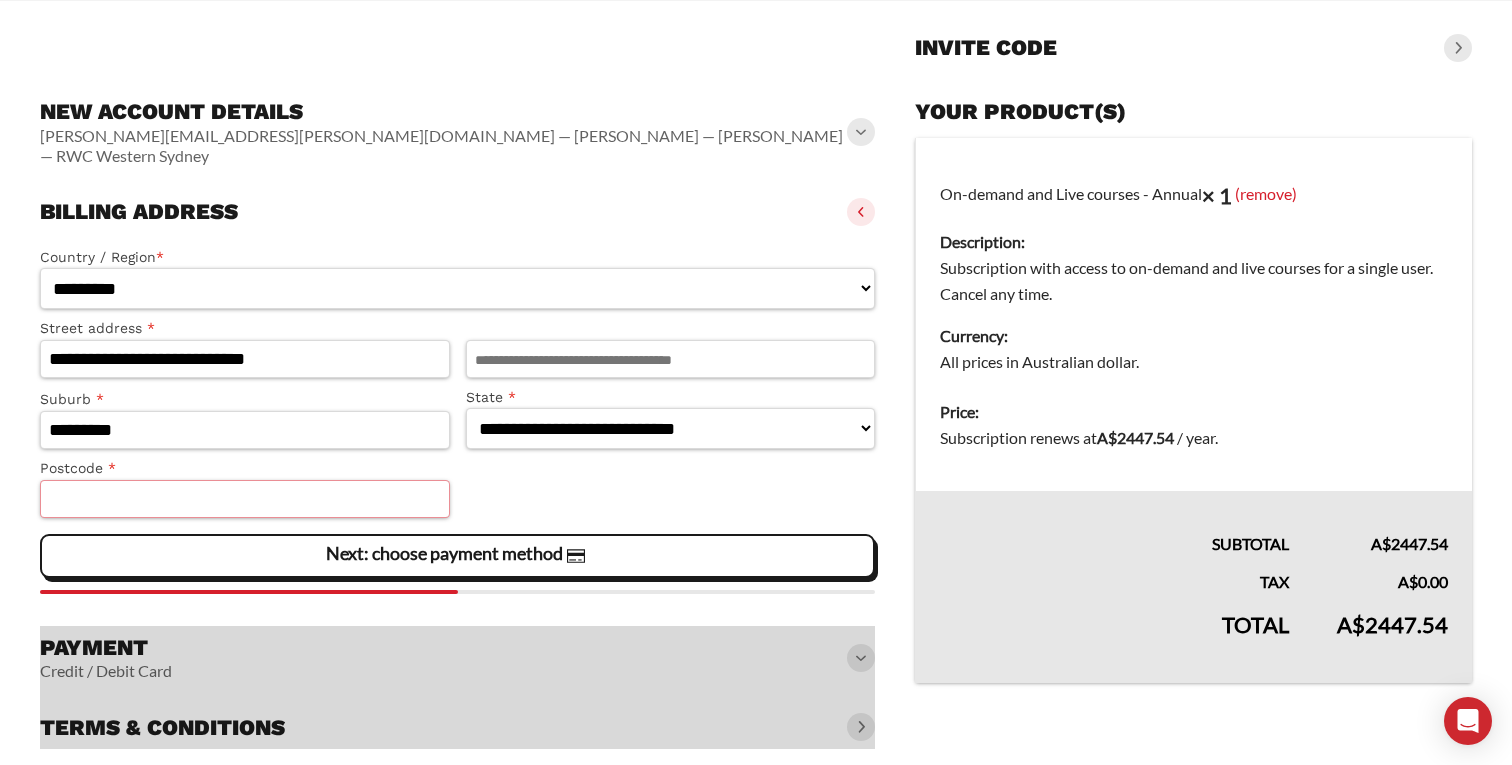 click on "Postcode   *" at bounding box center (245, 499) 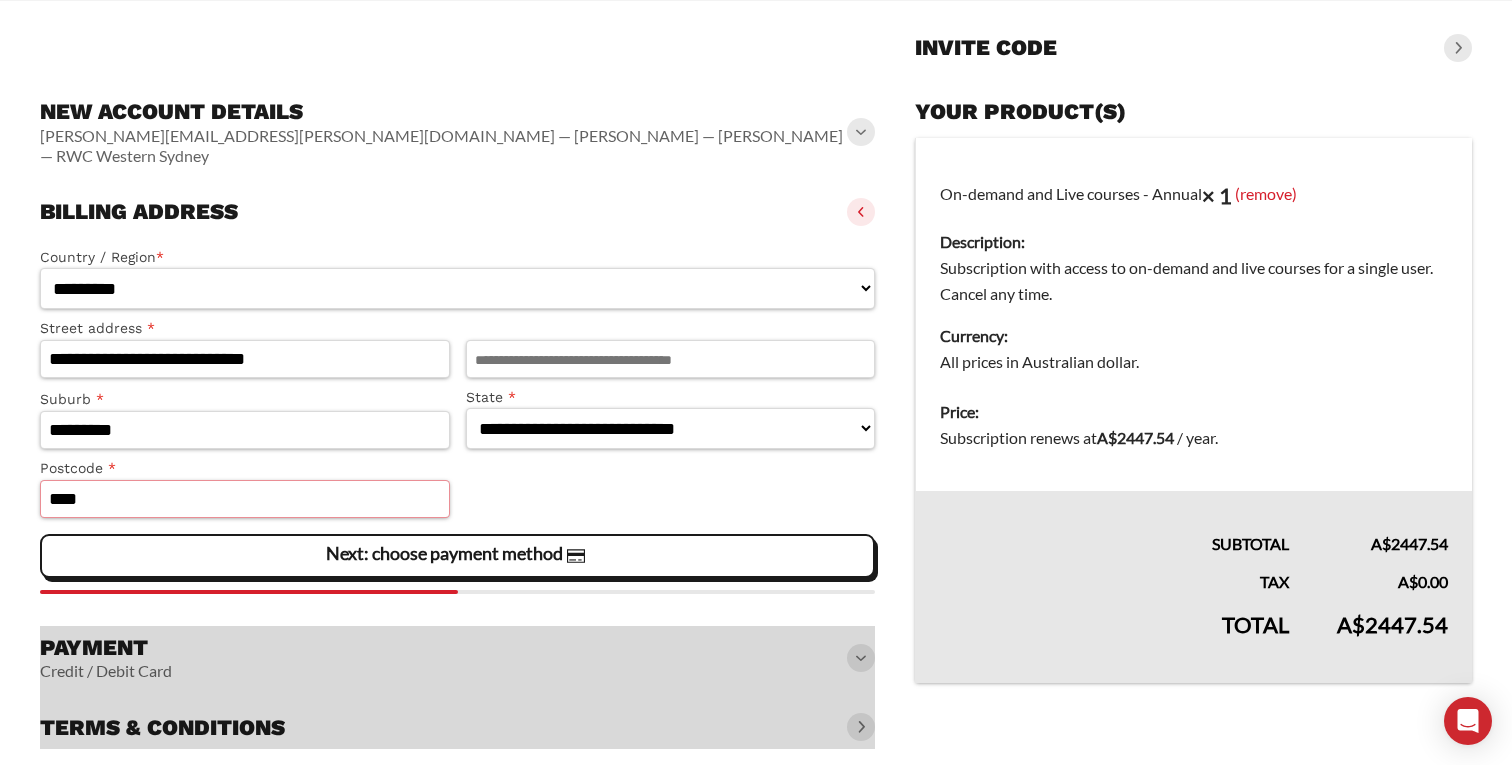 type on "****" 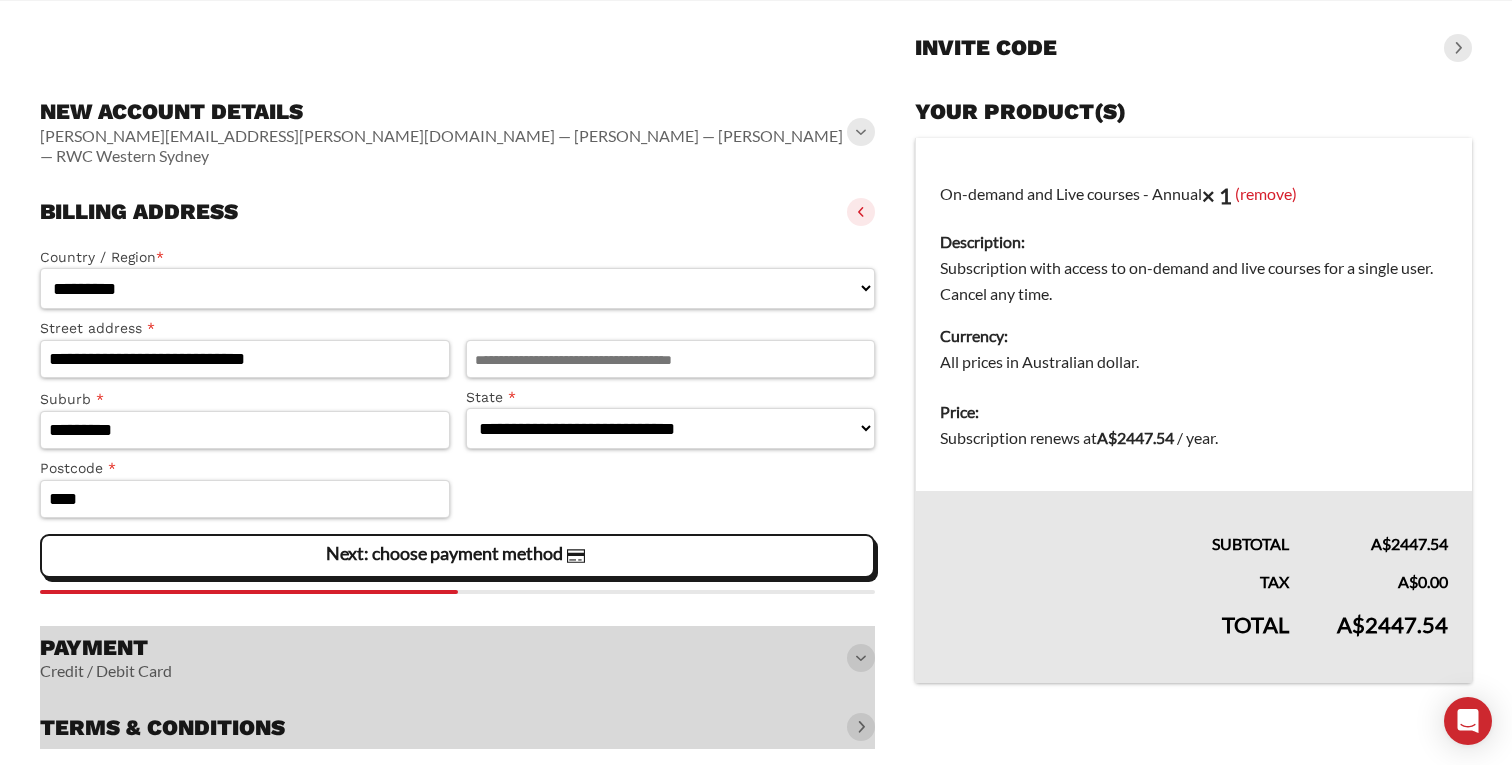 click on "Next: choose payment method" 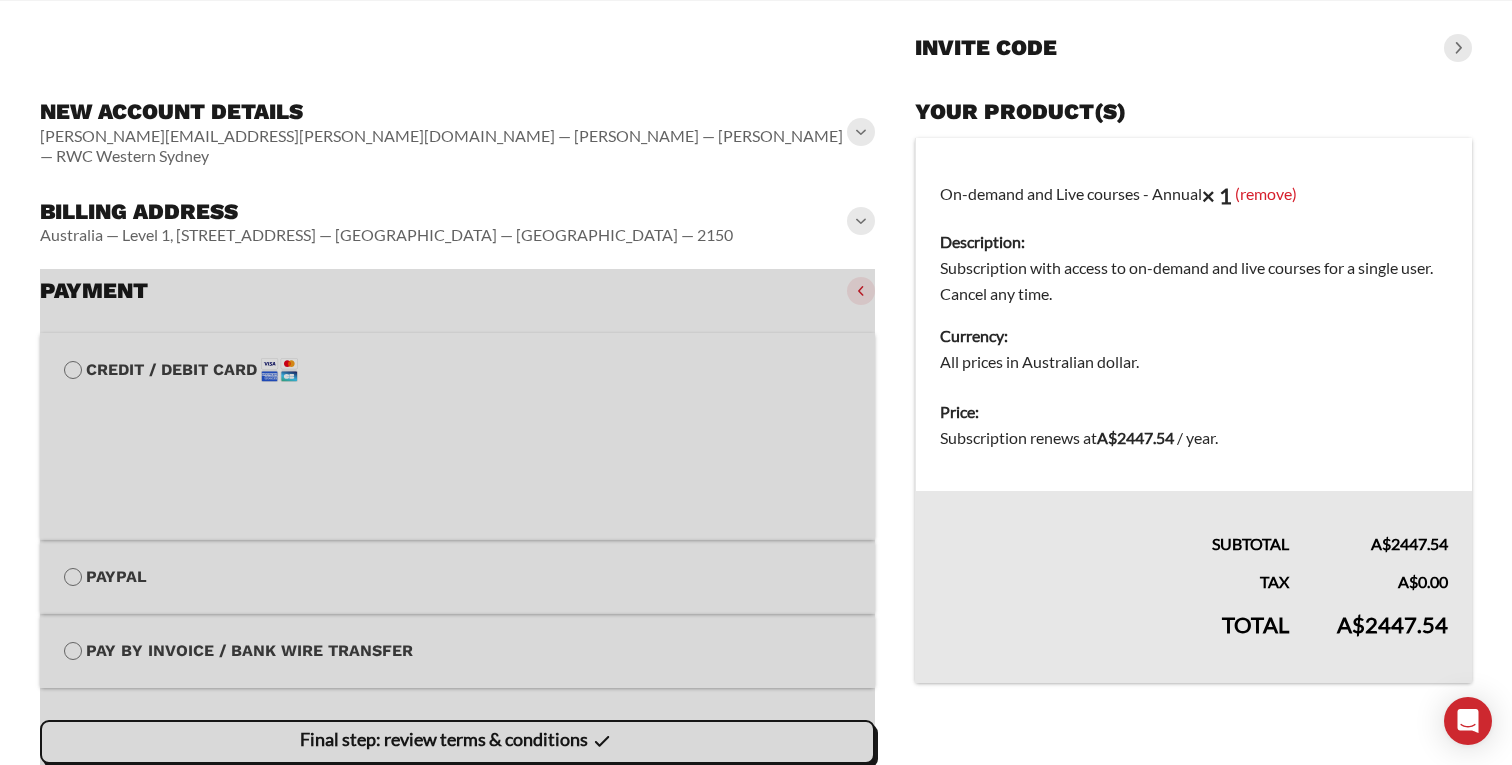 click at bounding box center [457, 562] 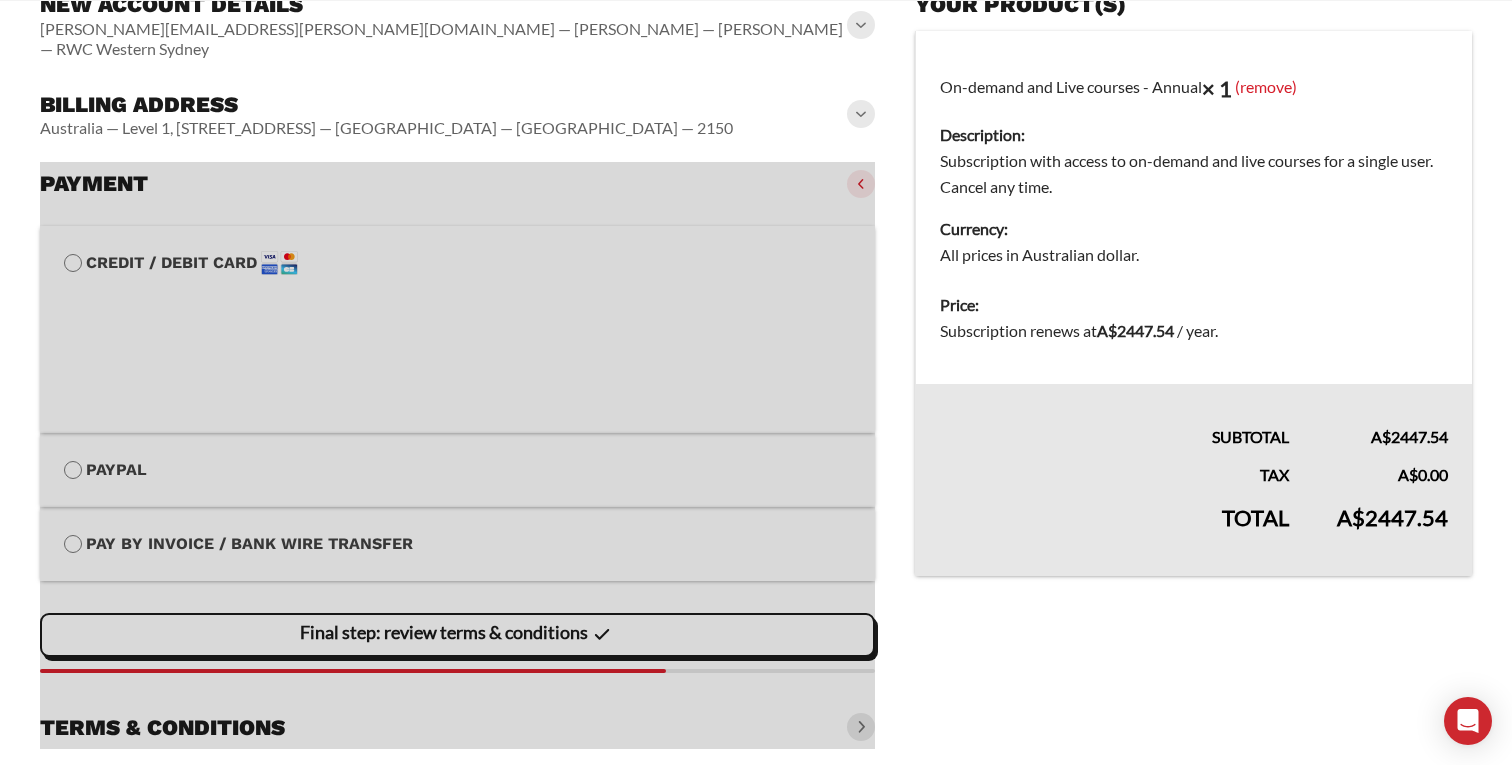 scroll, scrollTop: 298, scrollLeft: 0, axis: vertical 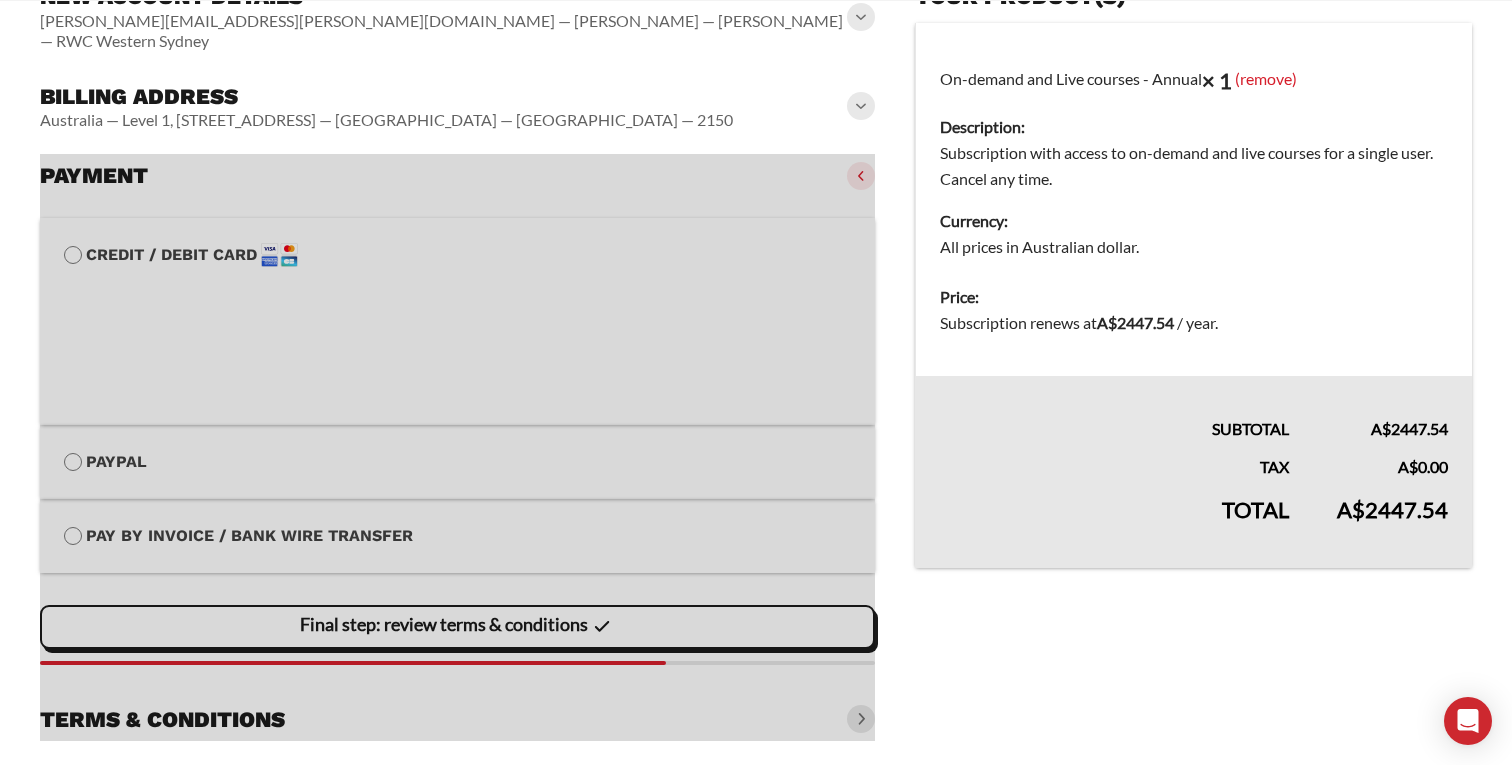 click at bounding box center (457, 447) 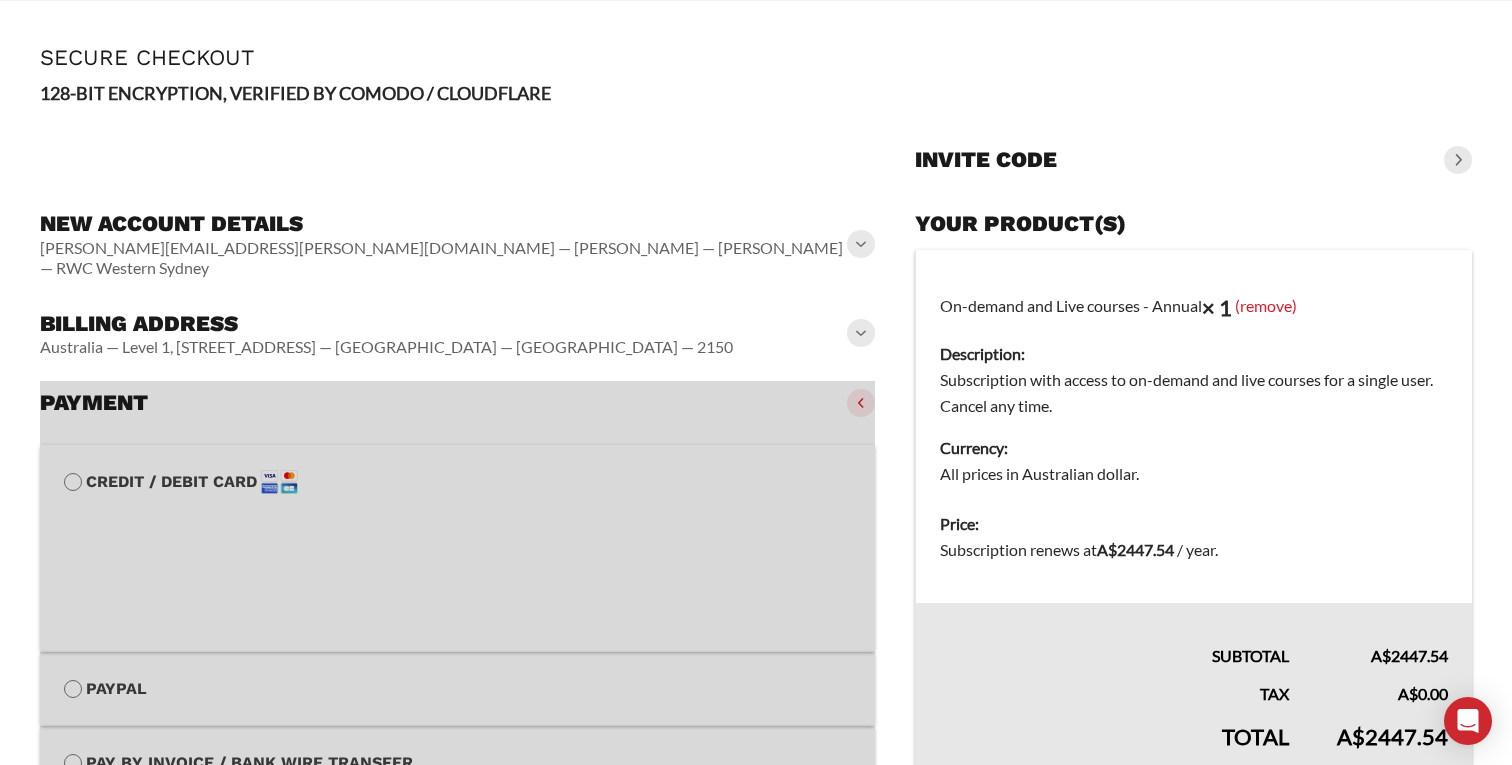 scroll, scrollTop: 74, scrollLeft: 0, axis: vertical 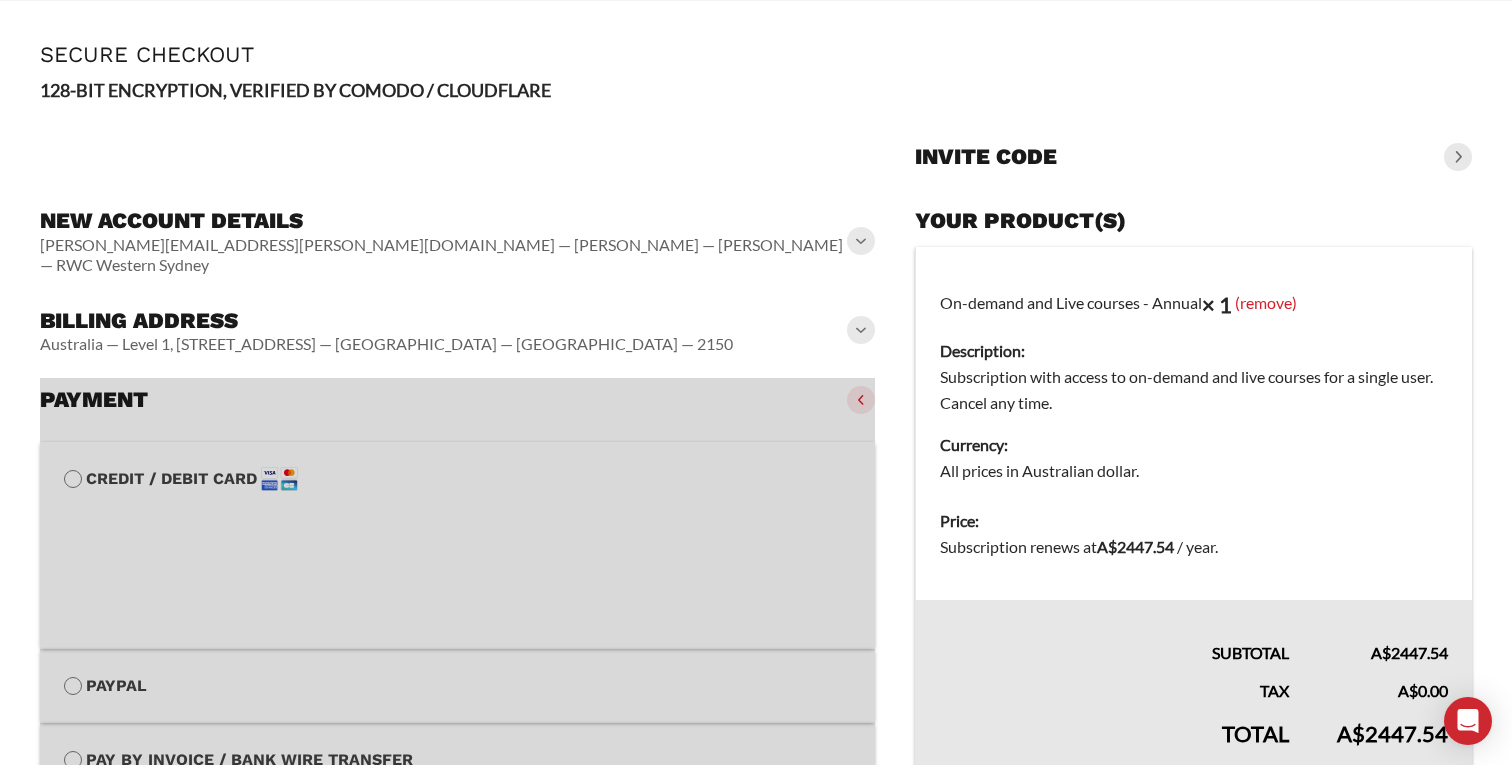 click at bounding box center [457, 671] 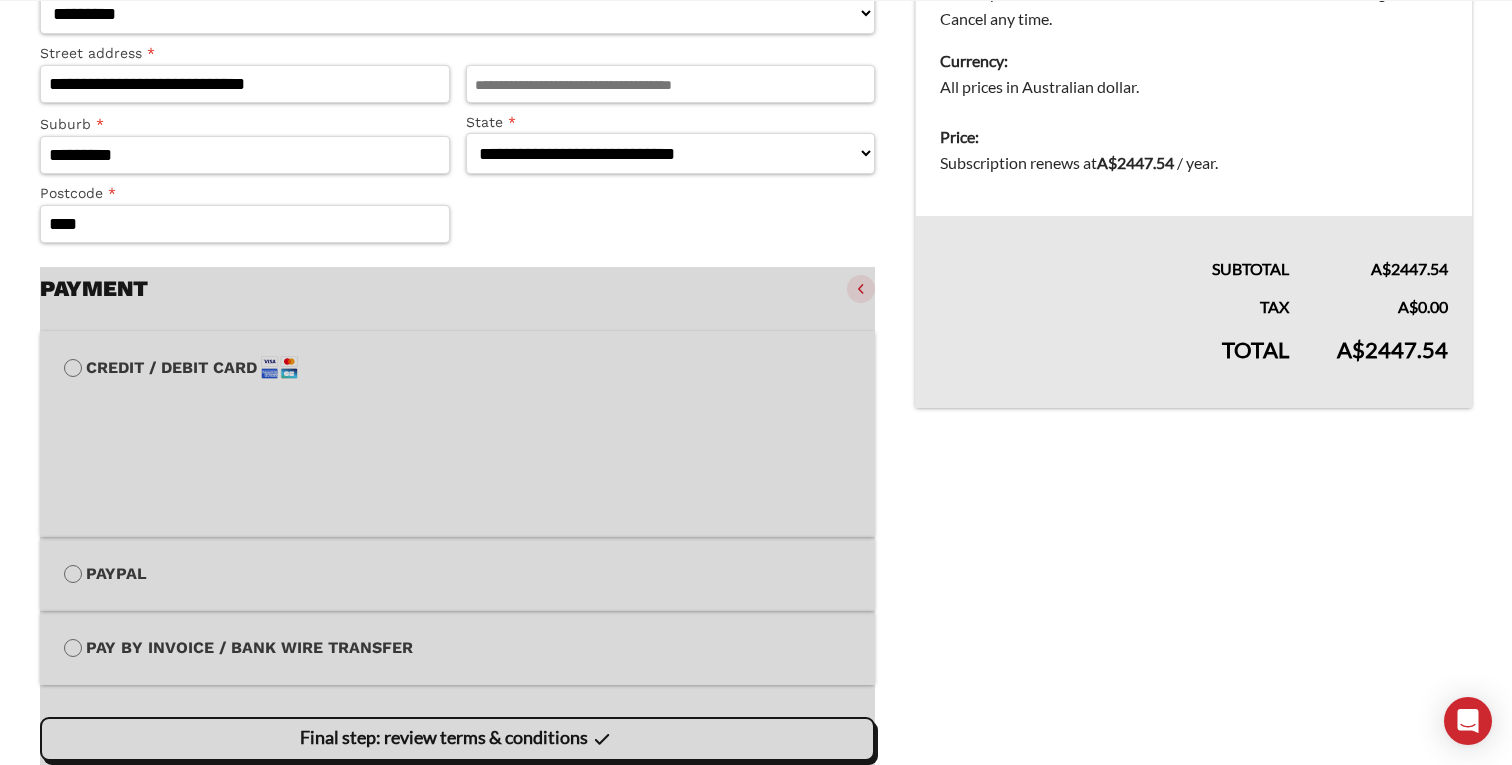 scroll, scrollTop: 553, scrollLeft: 0, axis: vertical 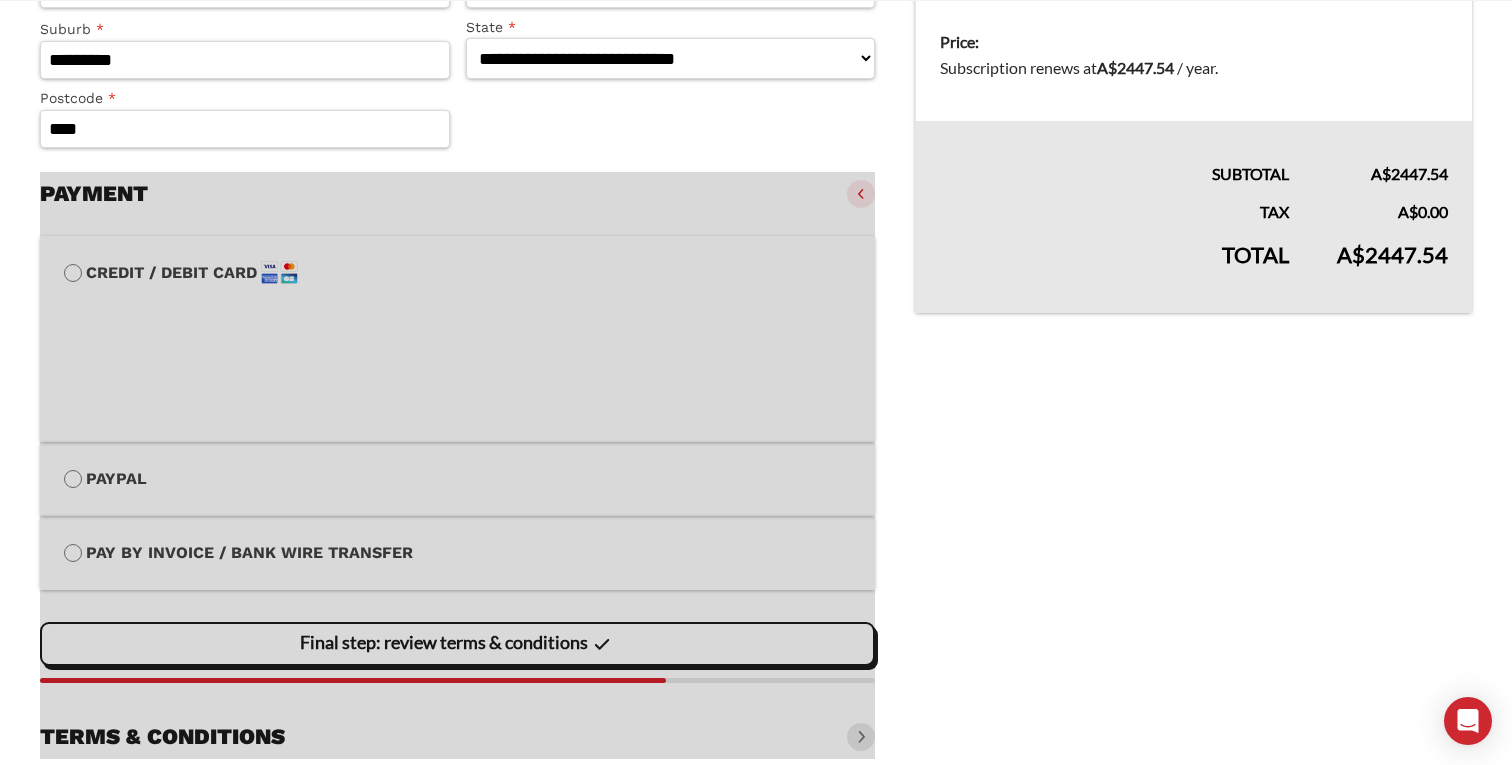 click at bounding box center [457, 465] 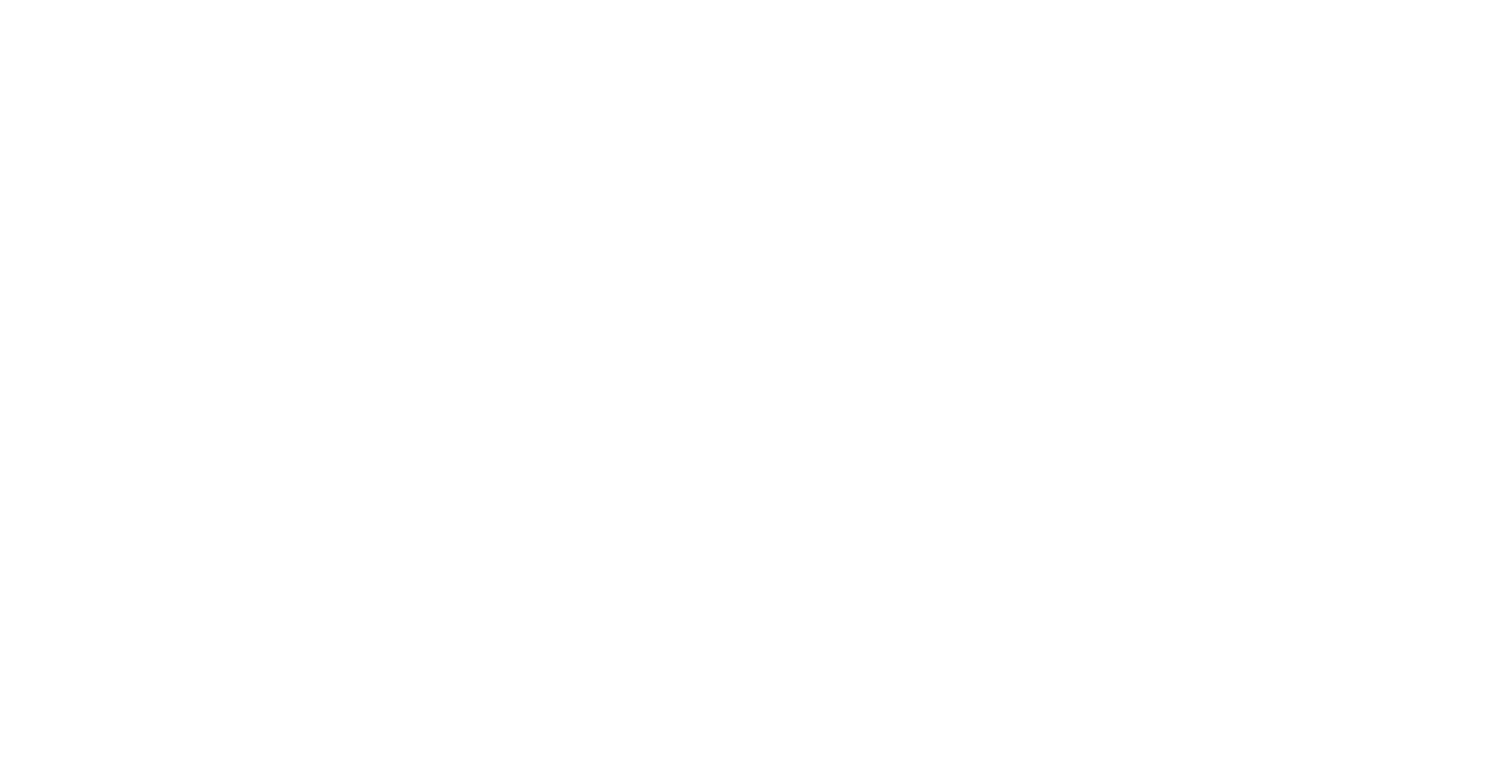 scroll, scrollTop: 0, scrollLeft: 0, axis: both 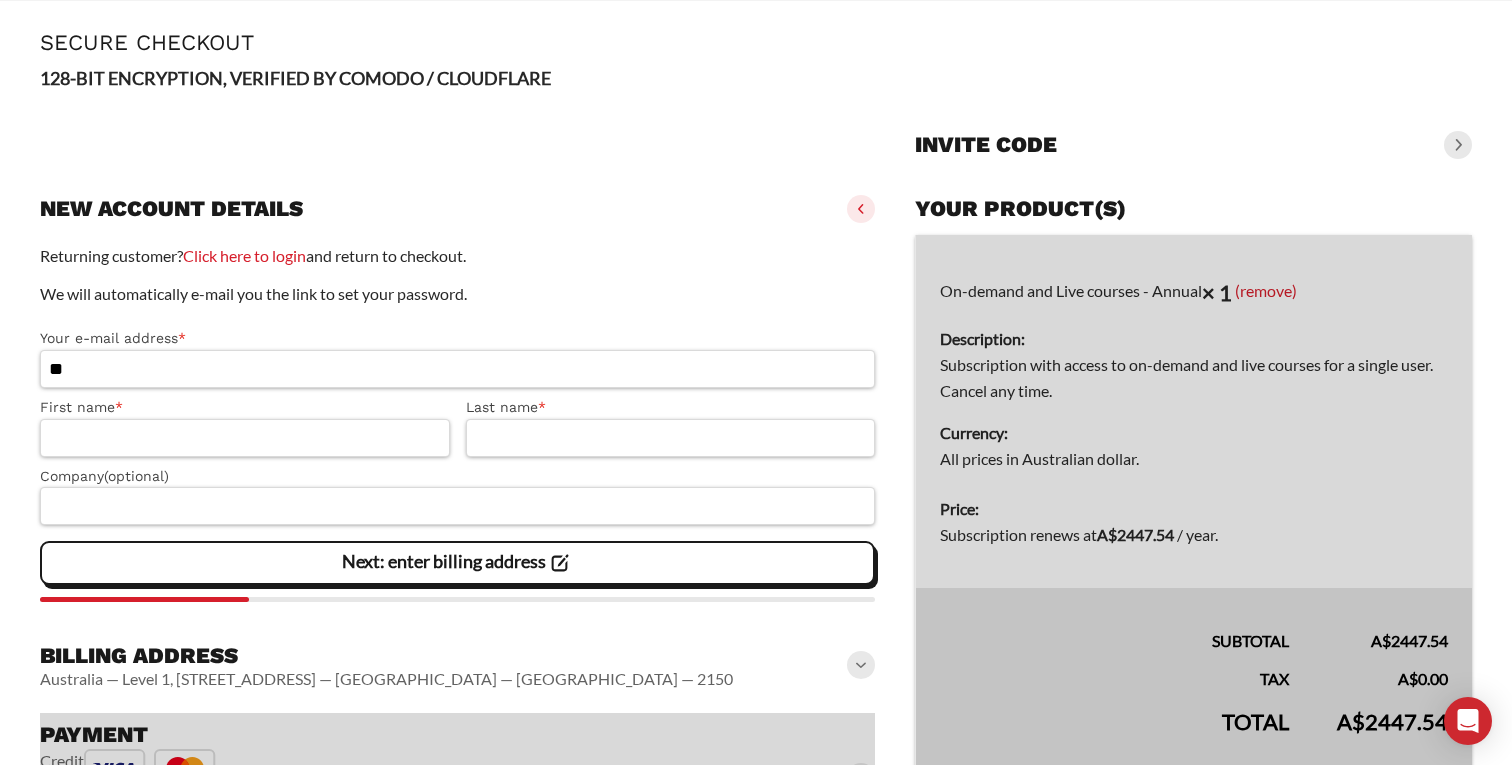 type on "*" 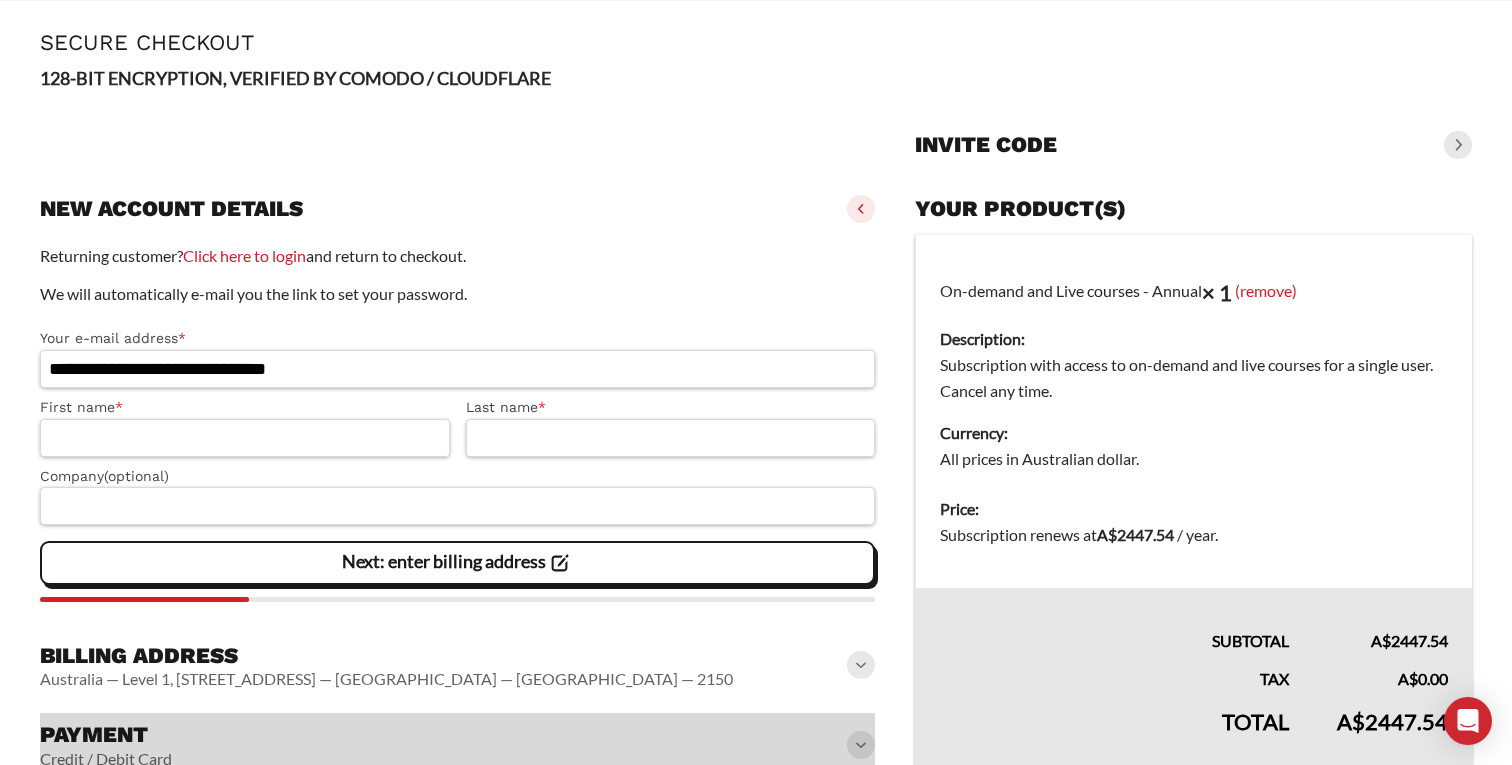 type on "**********" 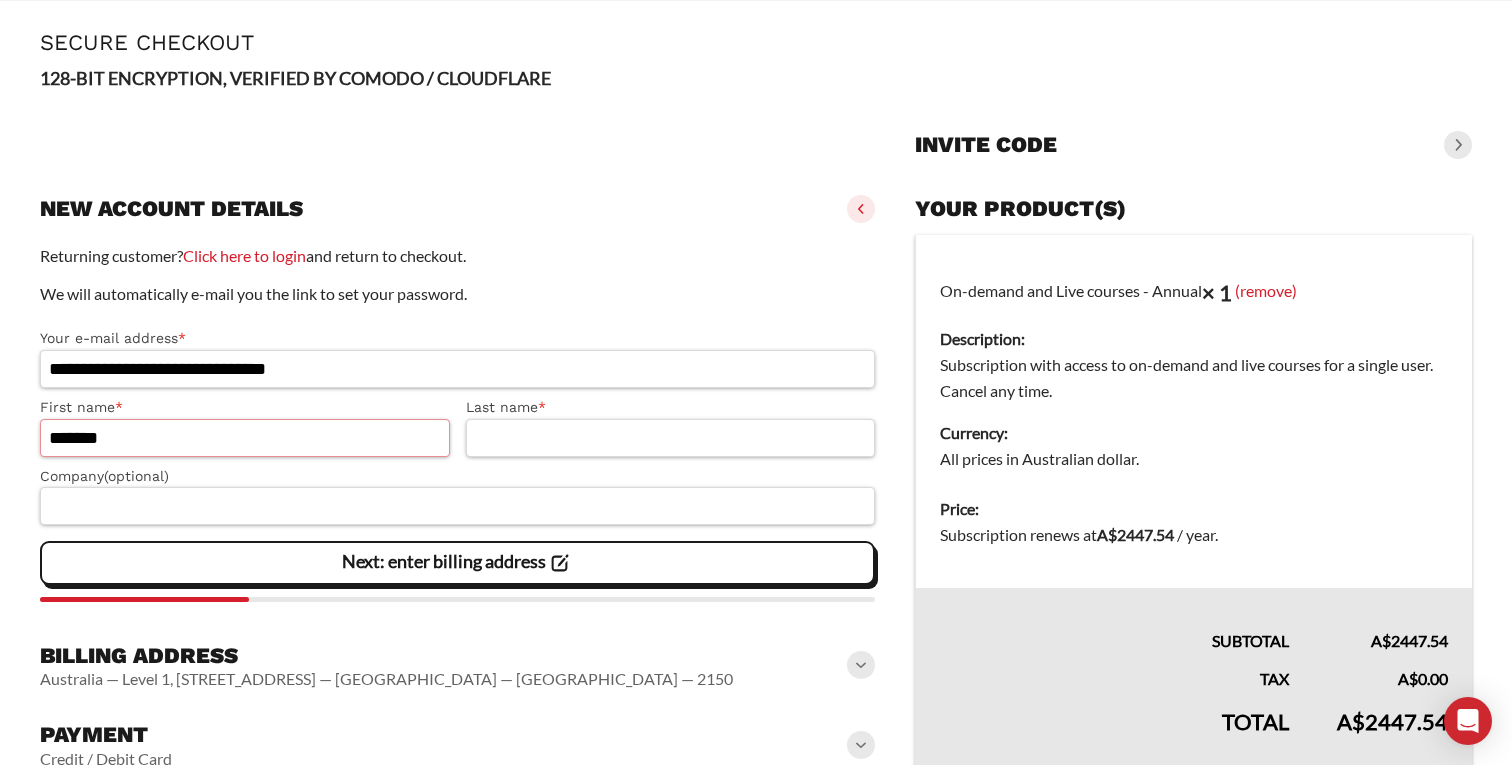 type on "*******" 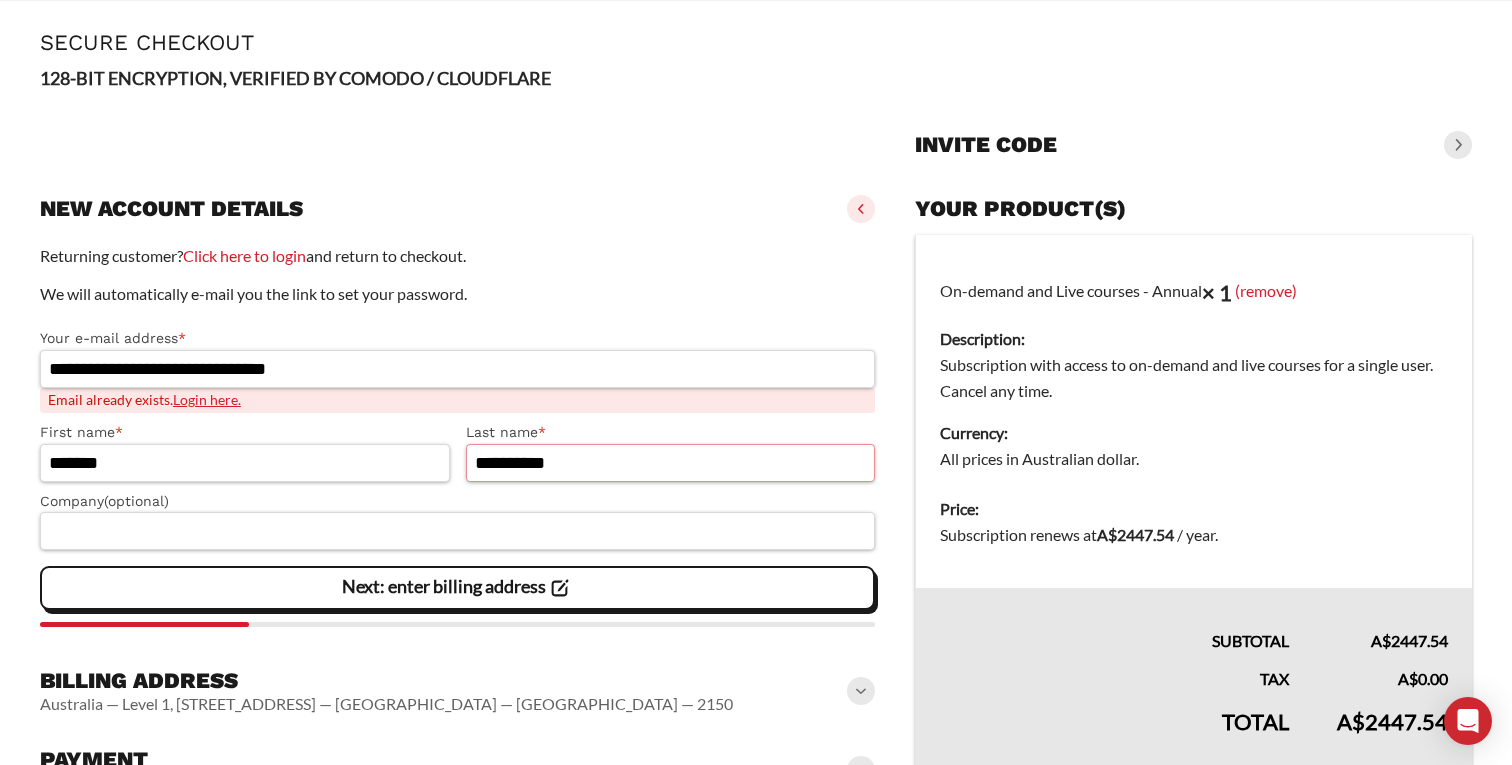 type on "**********" 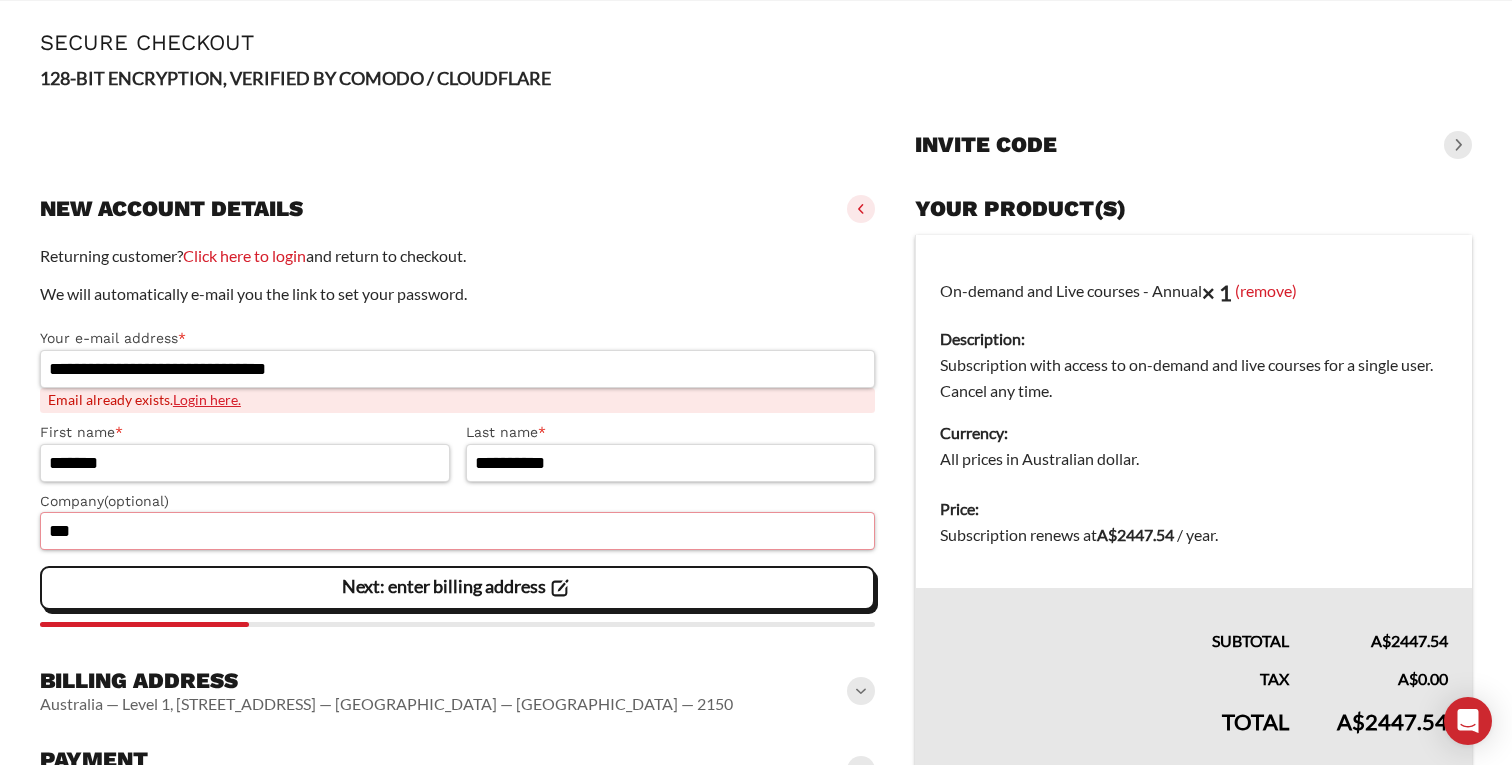 type on "***" 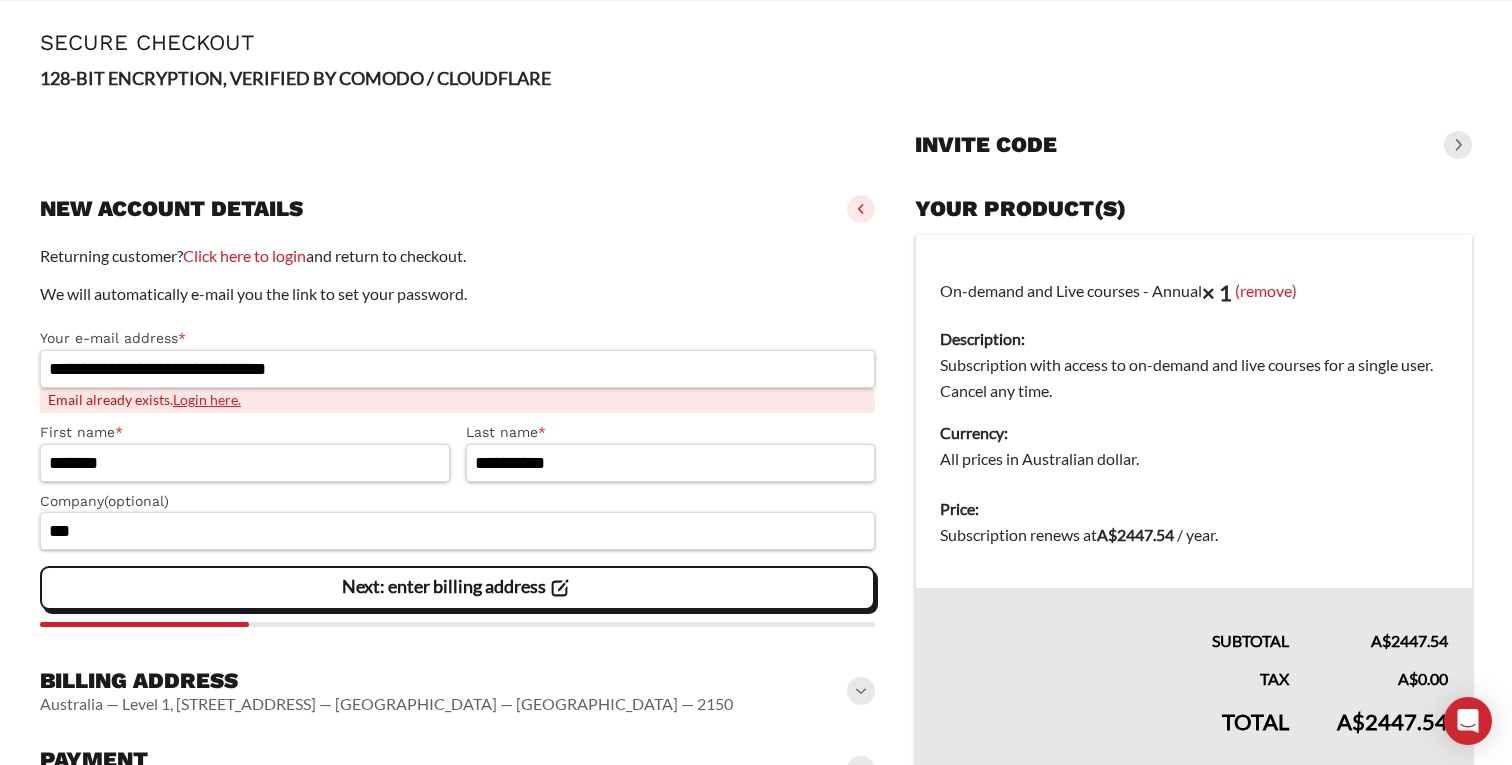 click on "Login here." at bounding box center (207, 399) 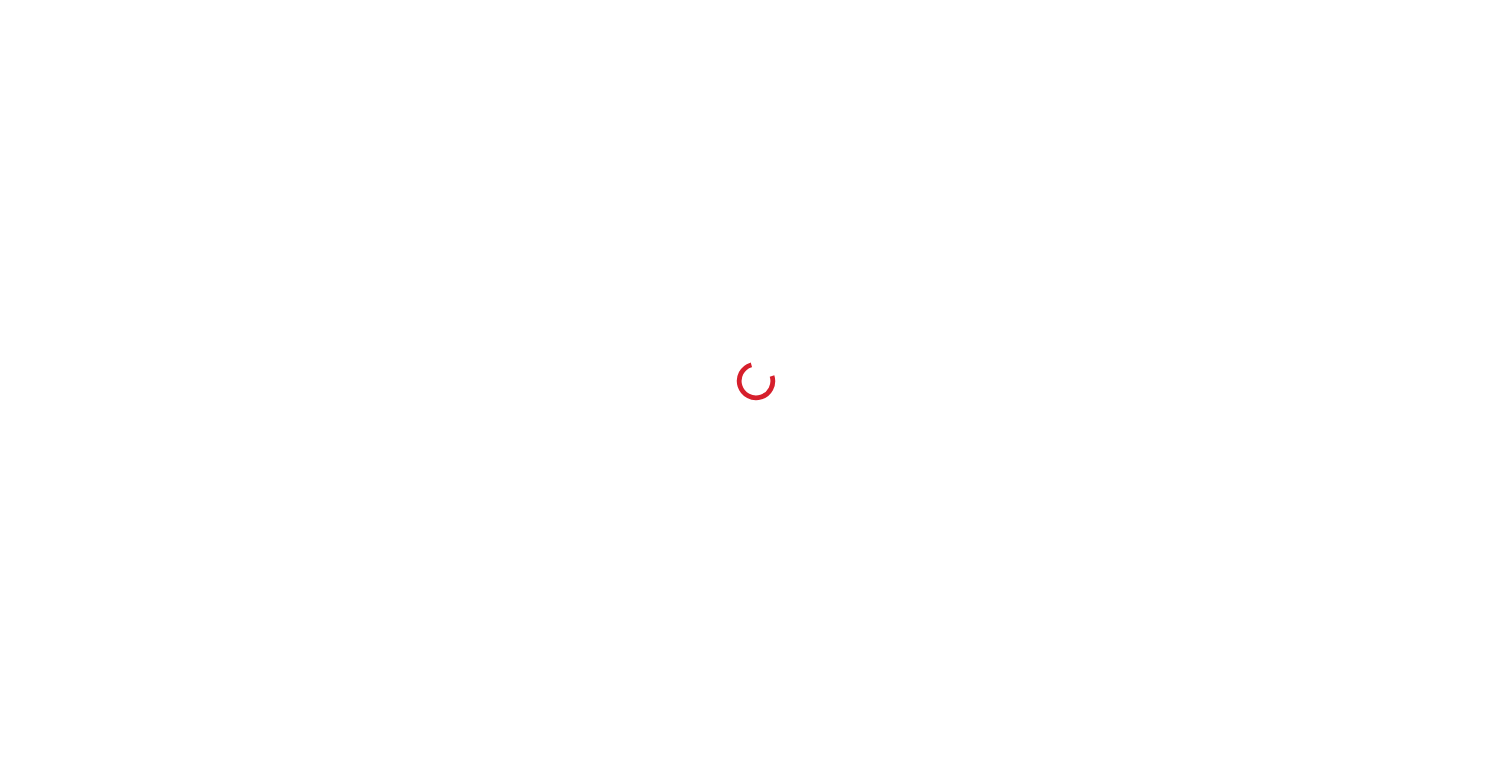 scroll, scrollTop: 0, scrollLeft: 0, axis: both 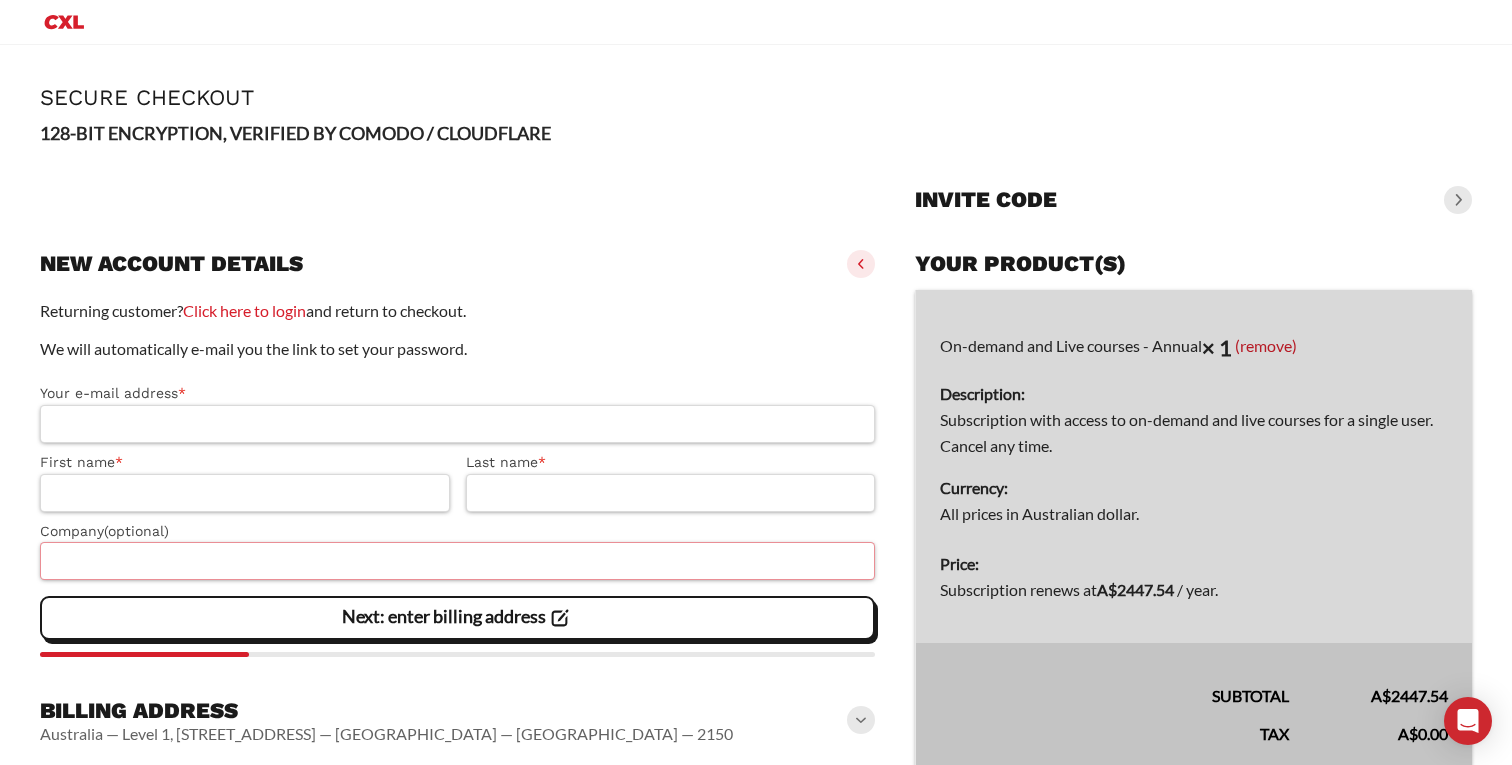 click on "Company  (optional)" at bounding box center [457, 561] 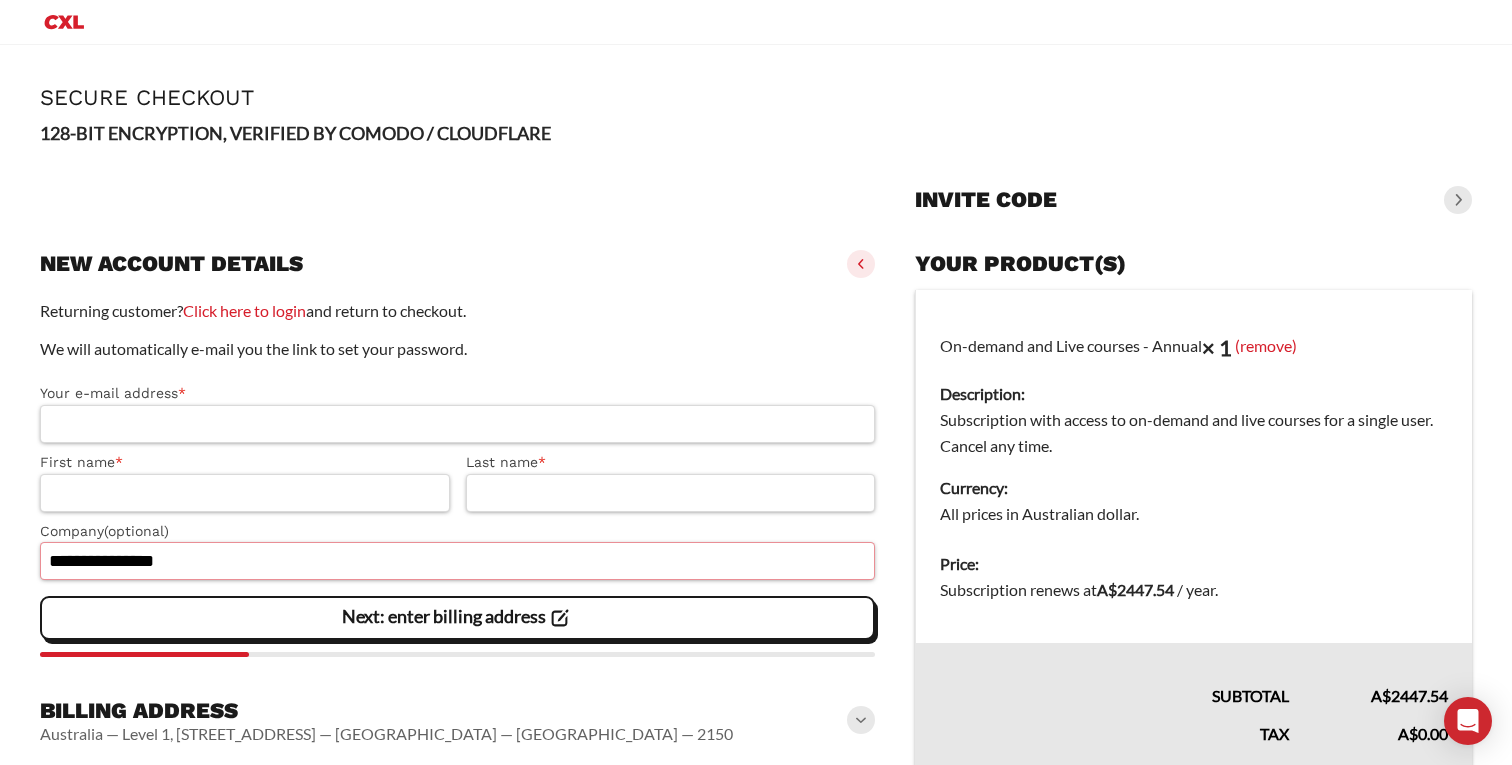 click on "**********" at bounding box center (457, 561) 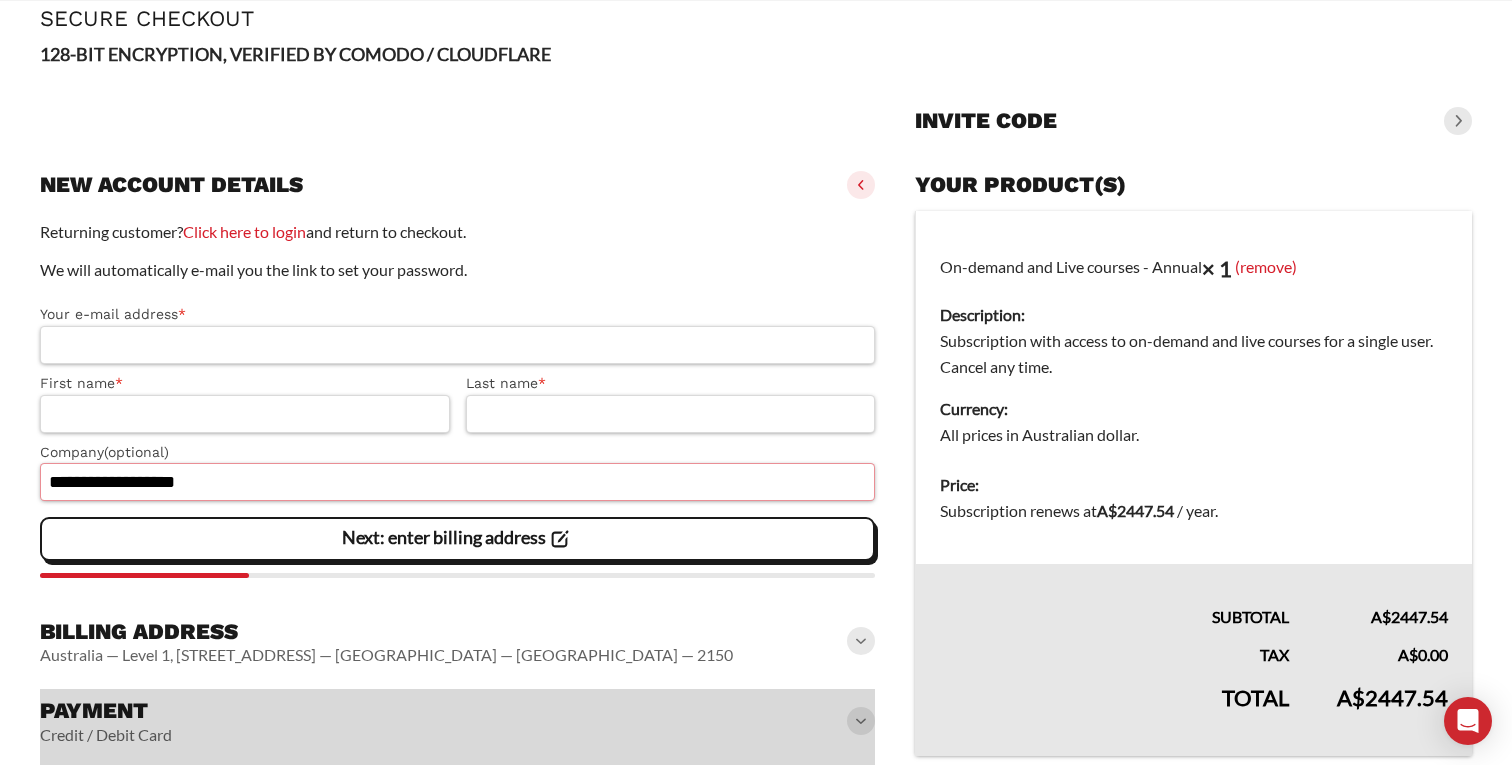scroll, scrollTop: 204, scrollLeft: 0, axis: vertical 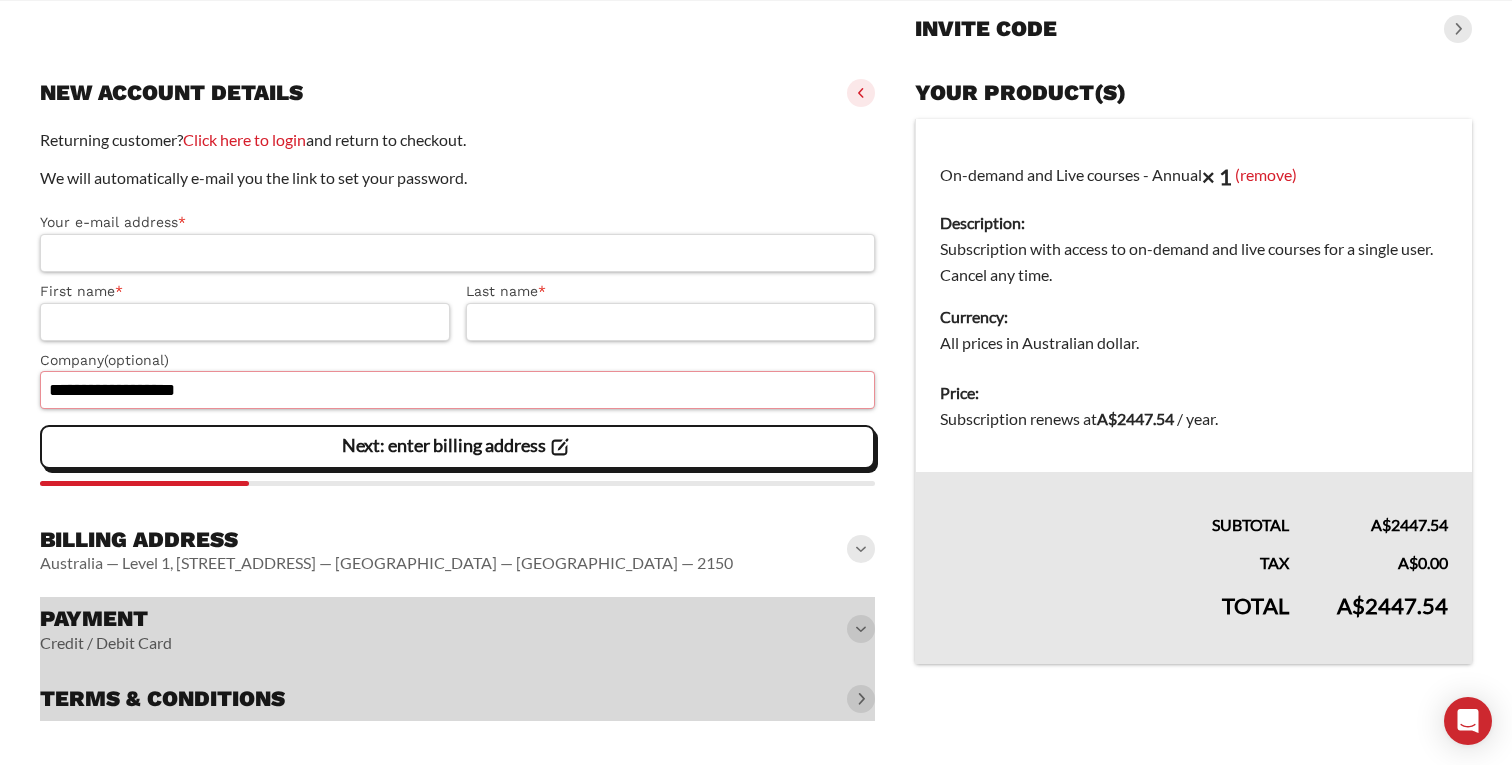 type on "**********" 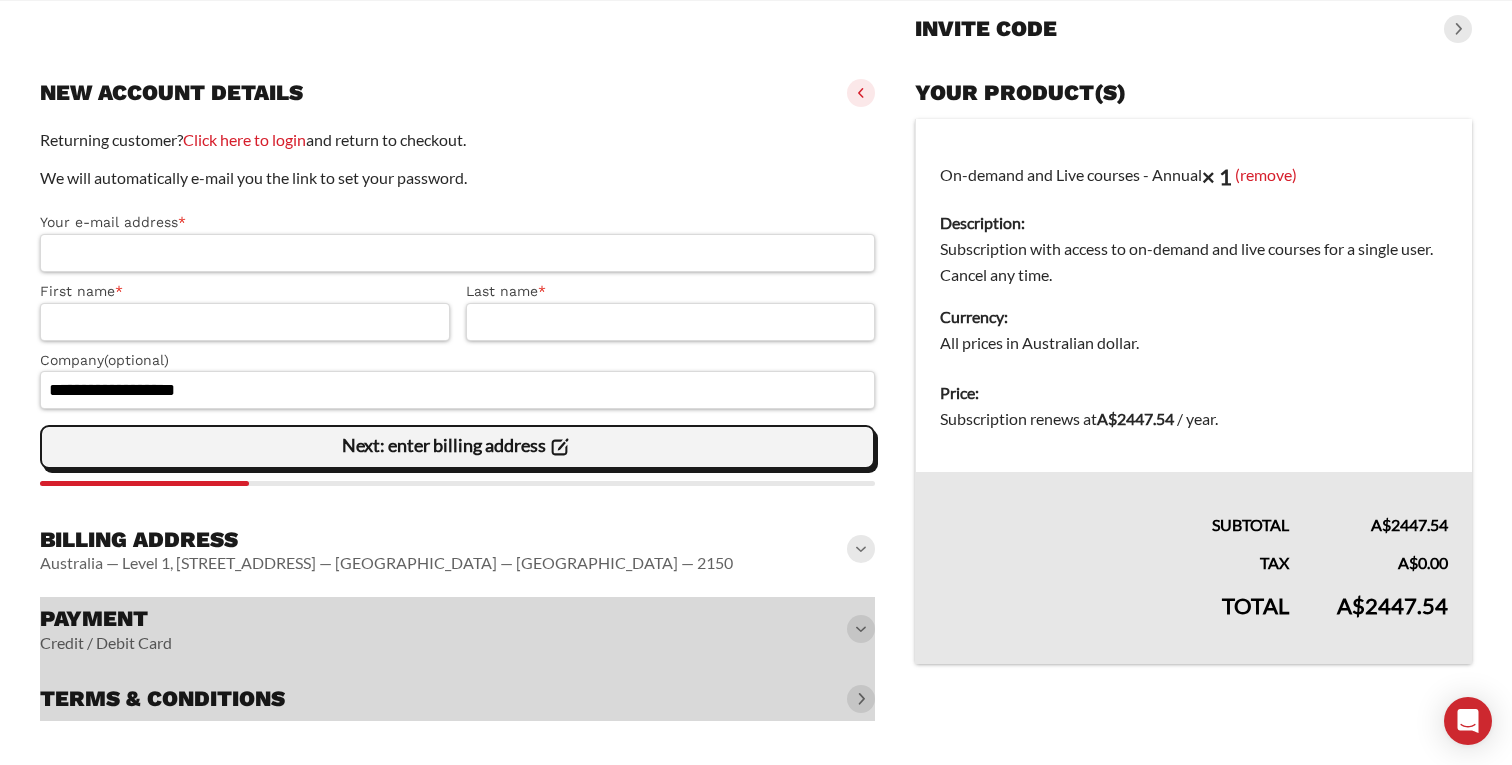 click on "Next: enter billing address" 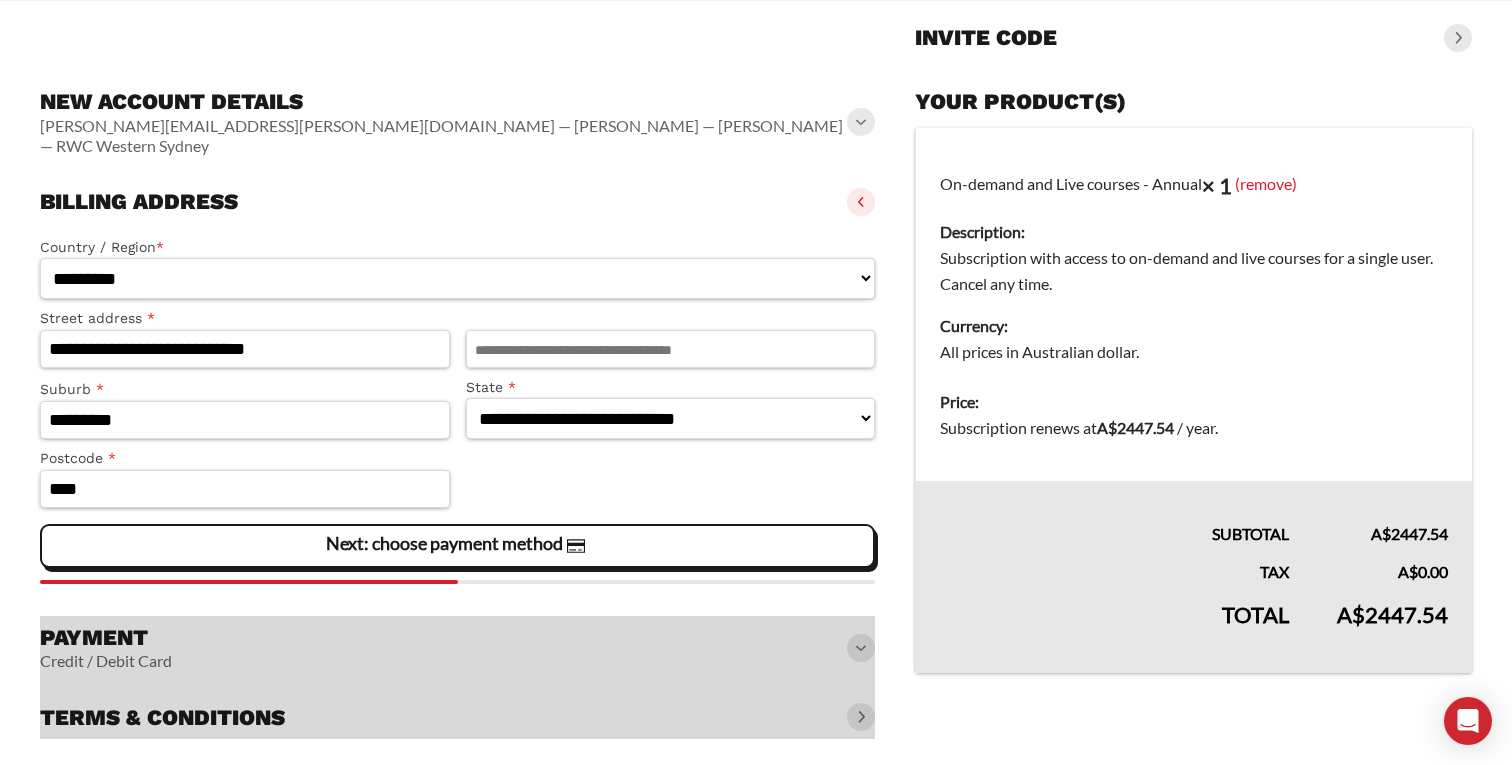 click at bounding box center (457, 678) 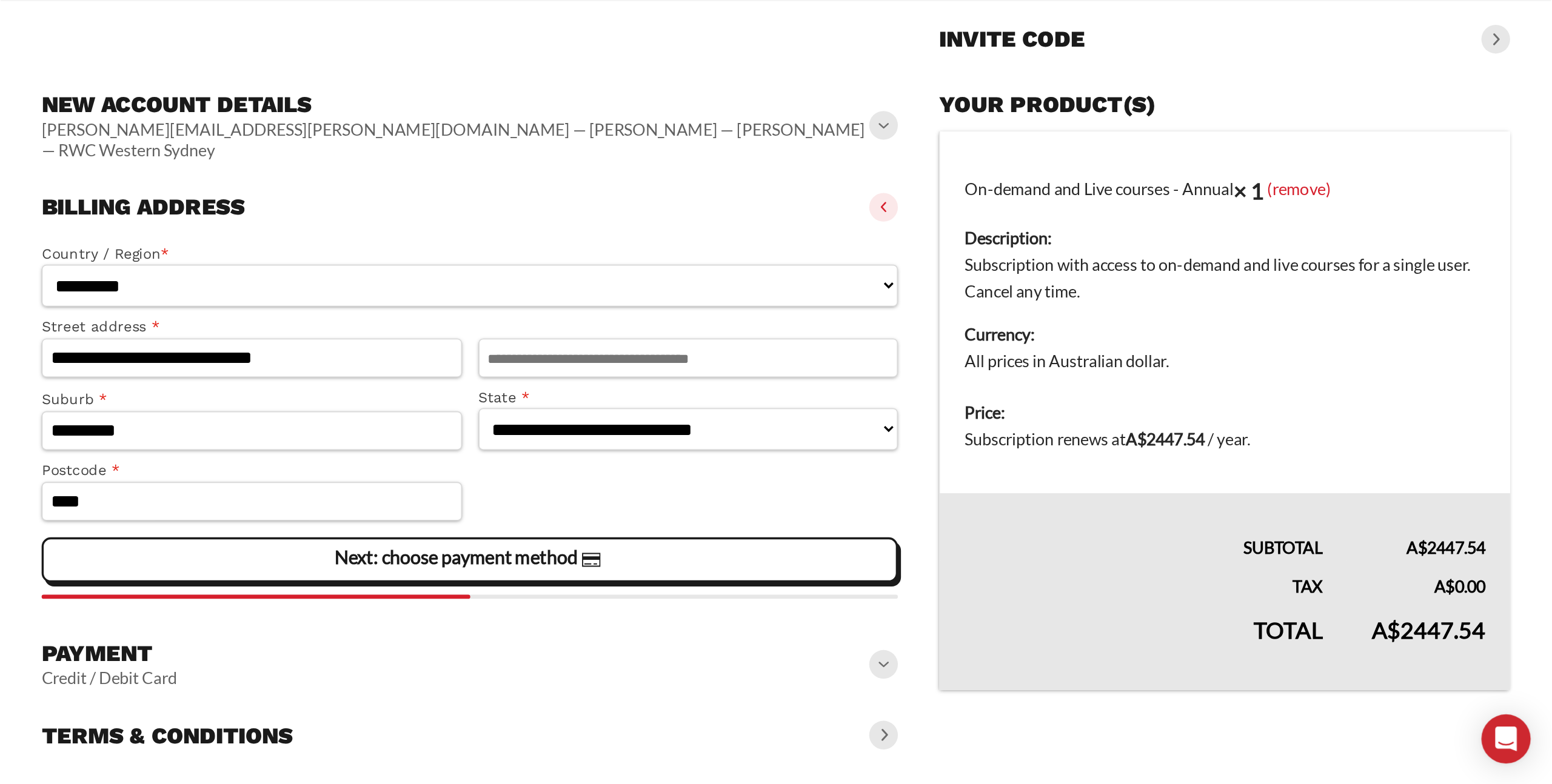 scroll, scrollTop: 46, scrollLeft: 0, axis: vertical 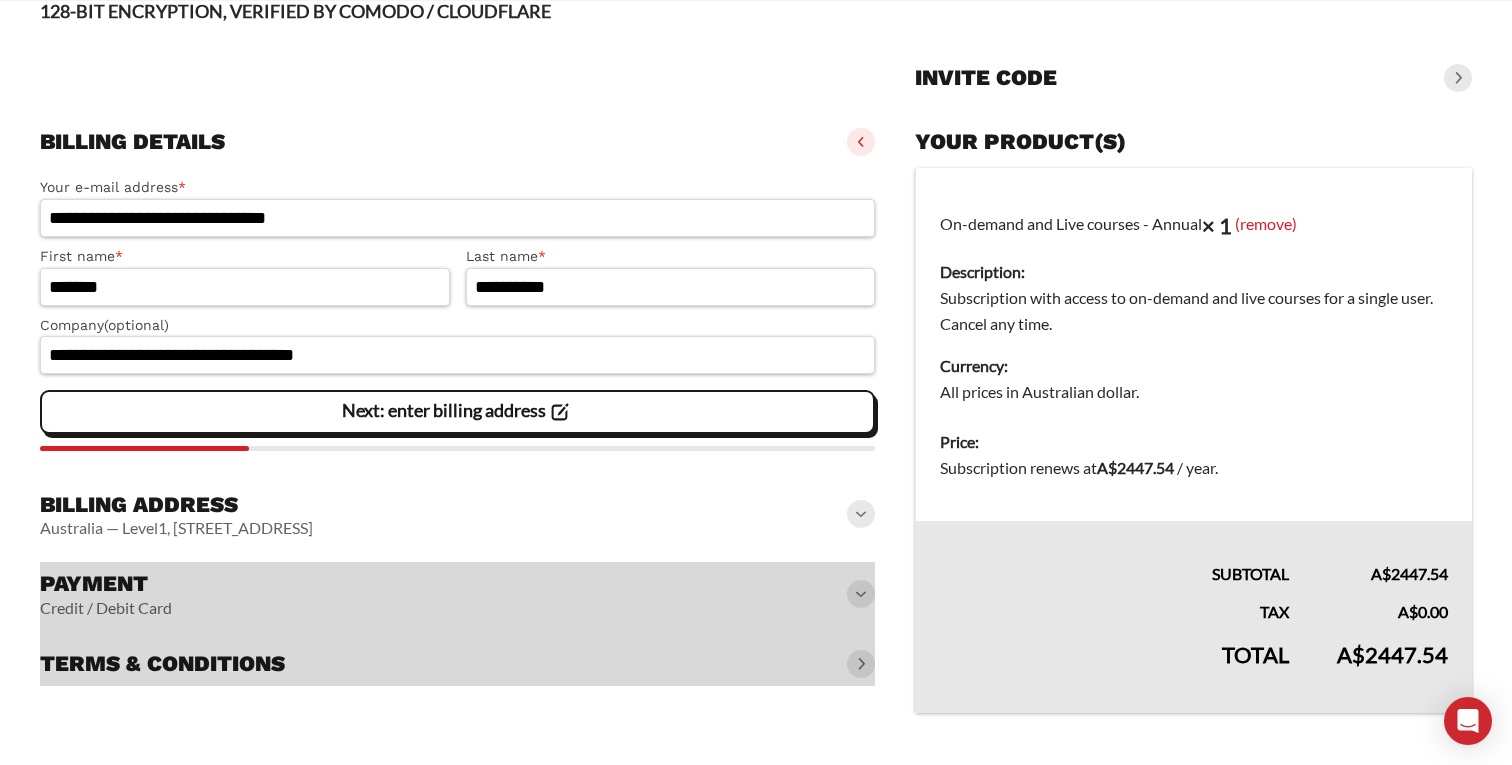 click on "Next: enter billing address" 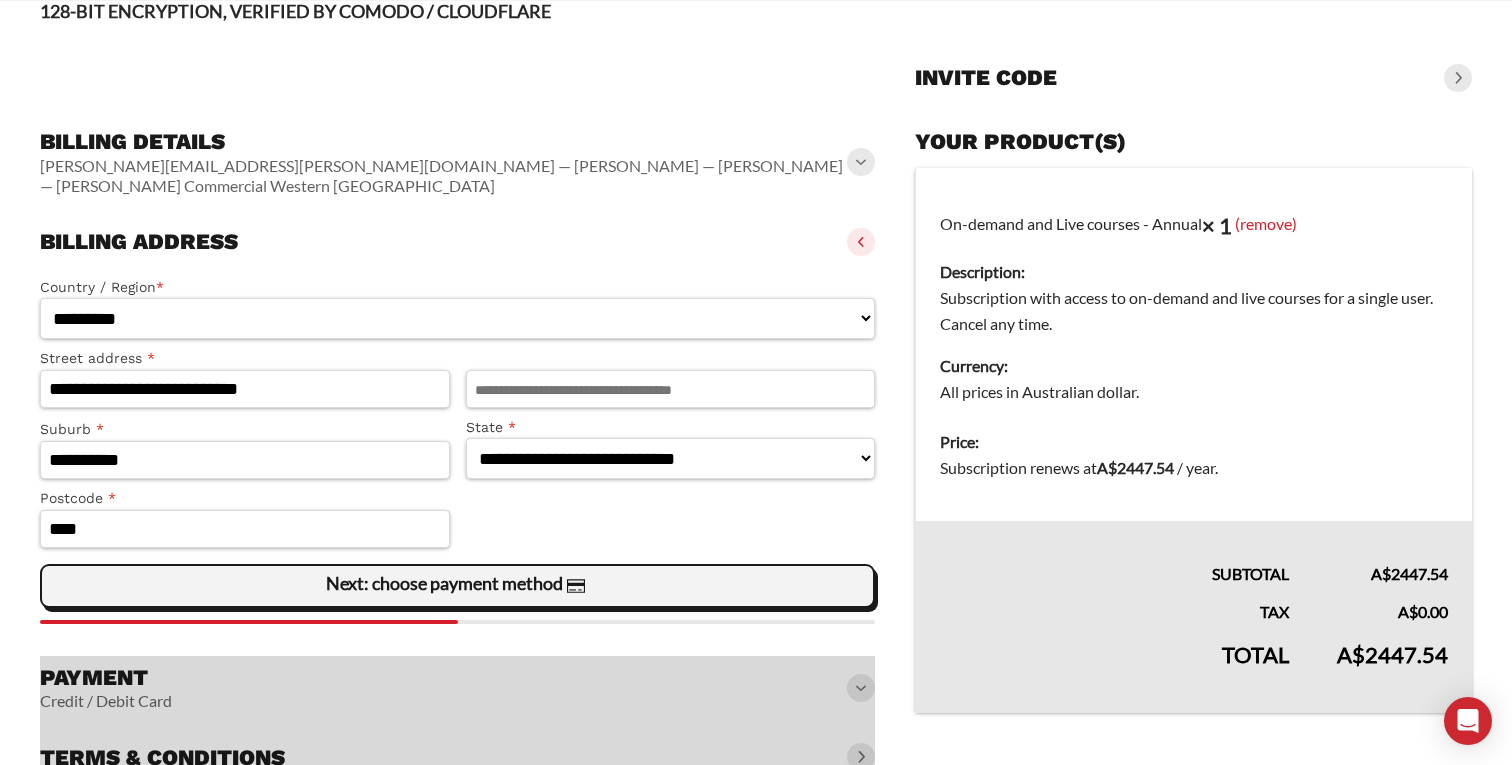 click on "Next: choose payment method" 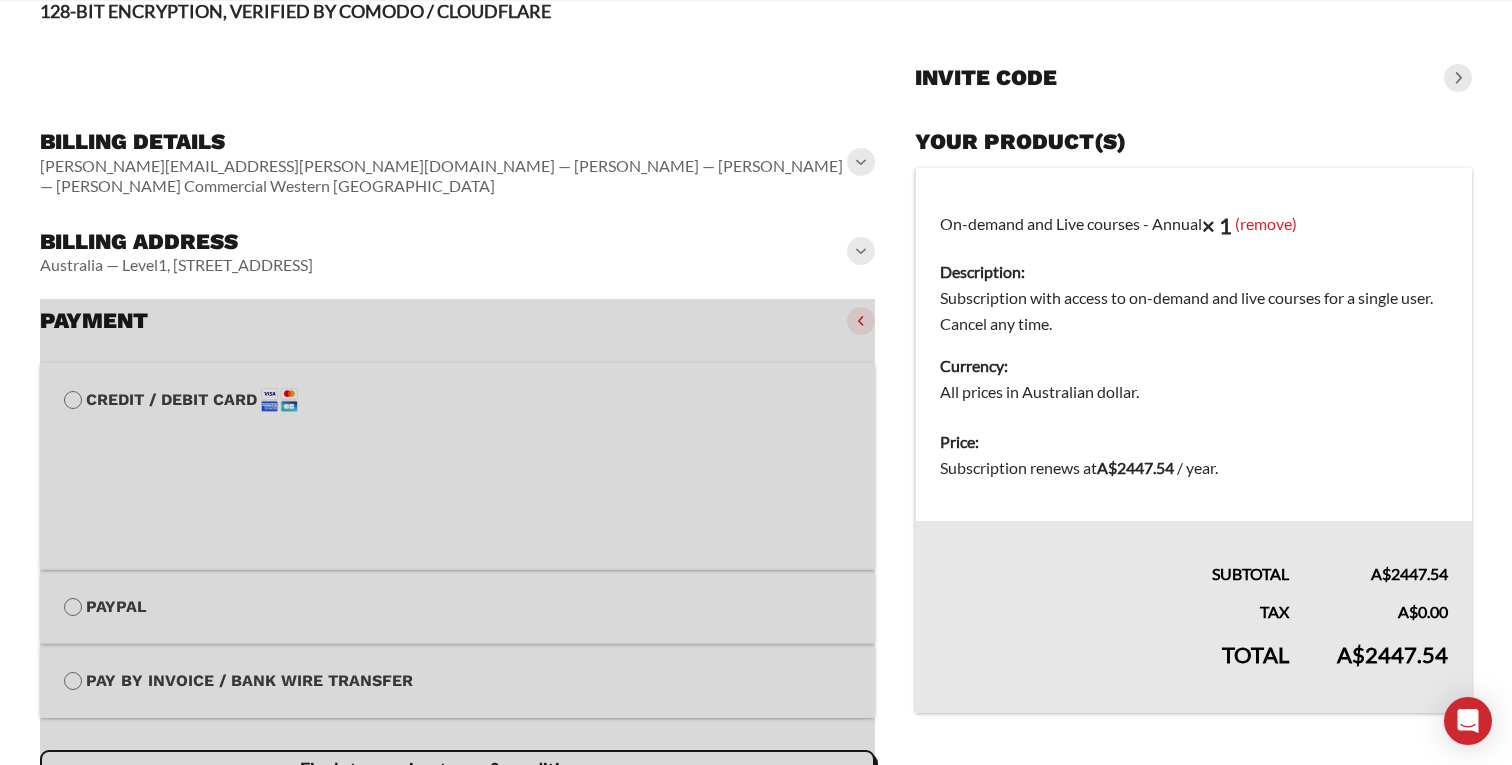 click at bounding box center [457, 592] 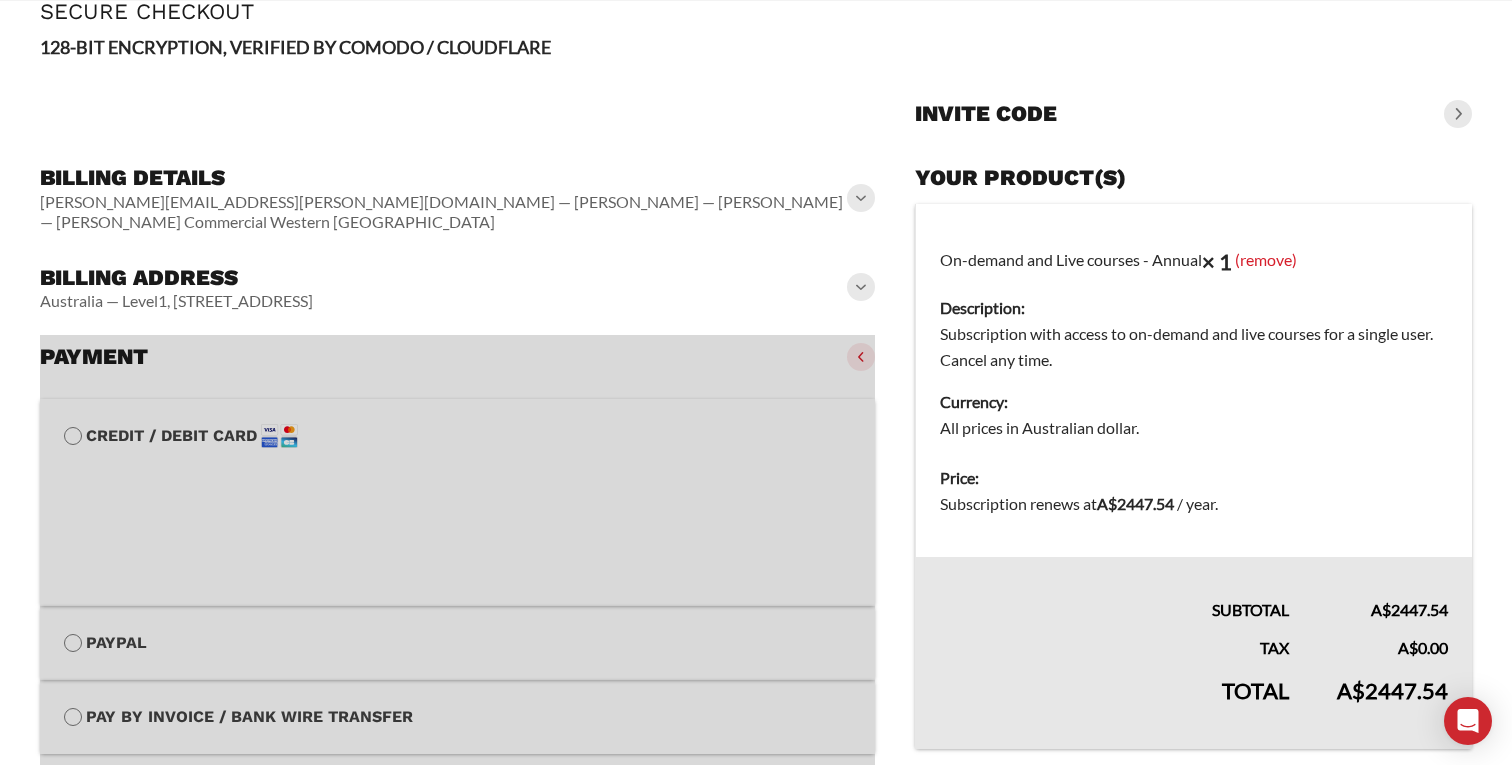 scroll, scrollTop: 298, scrollLeft: 0, axis: vertical 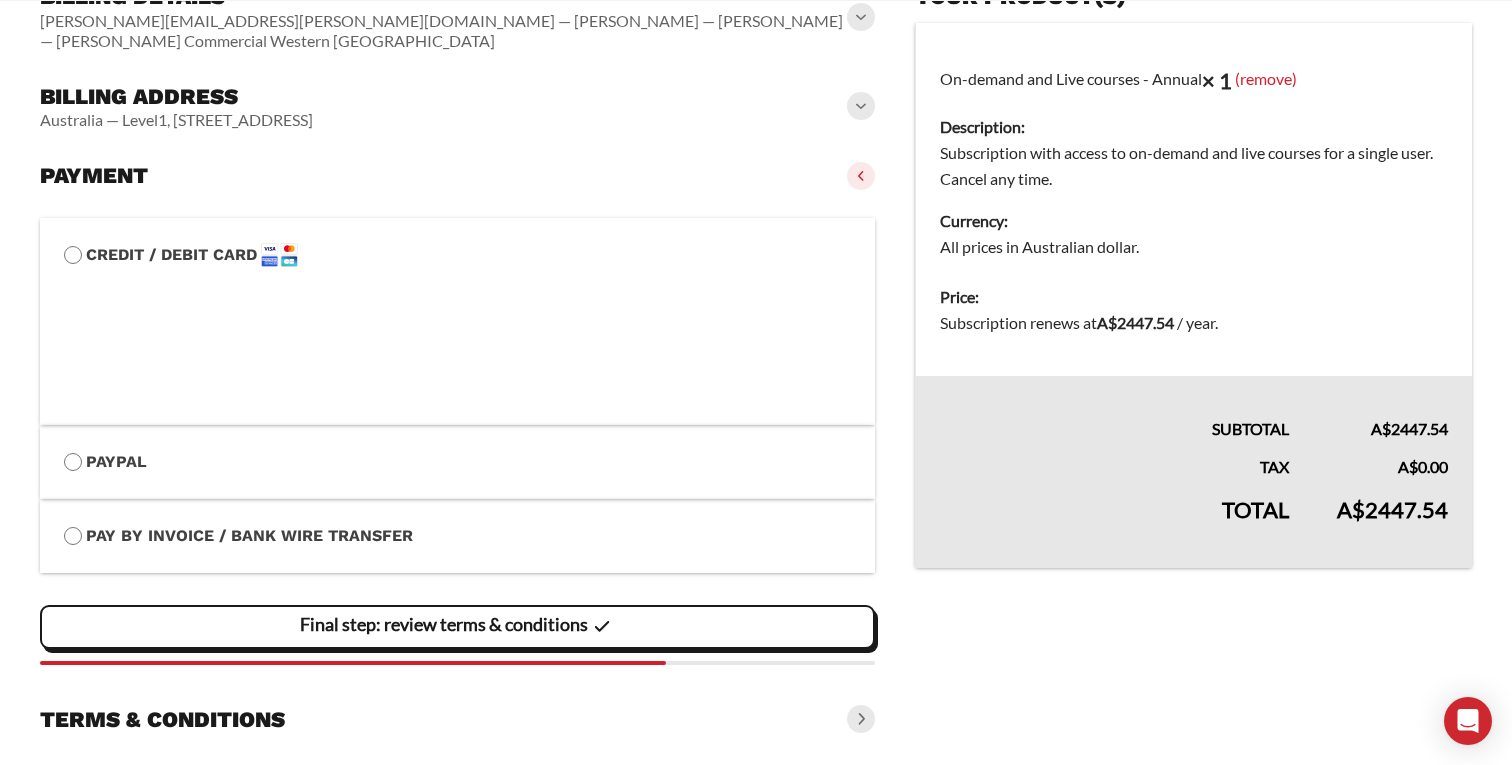 click at bounding box center [861, 176] 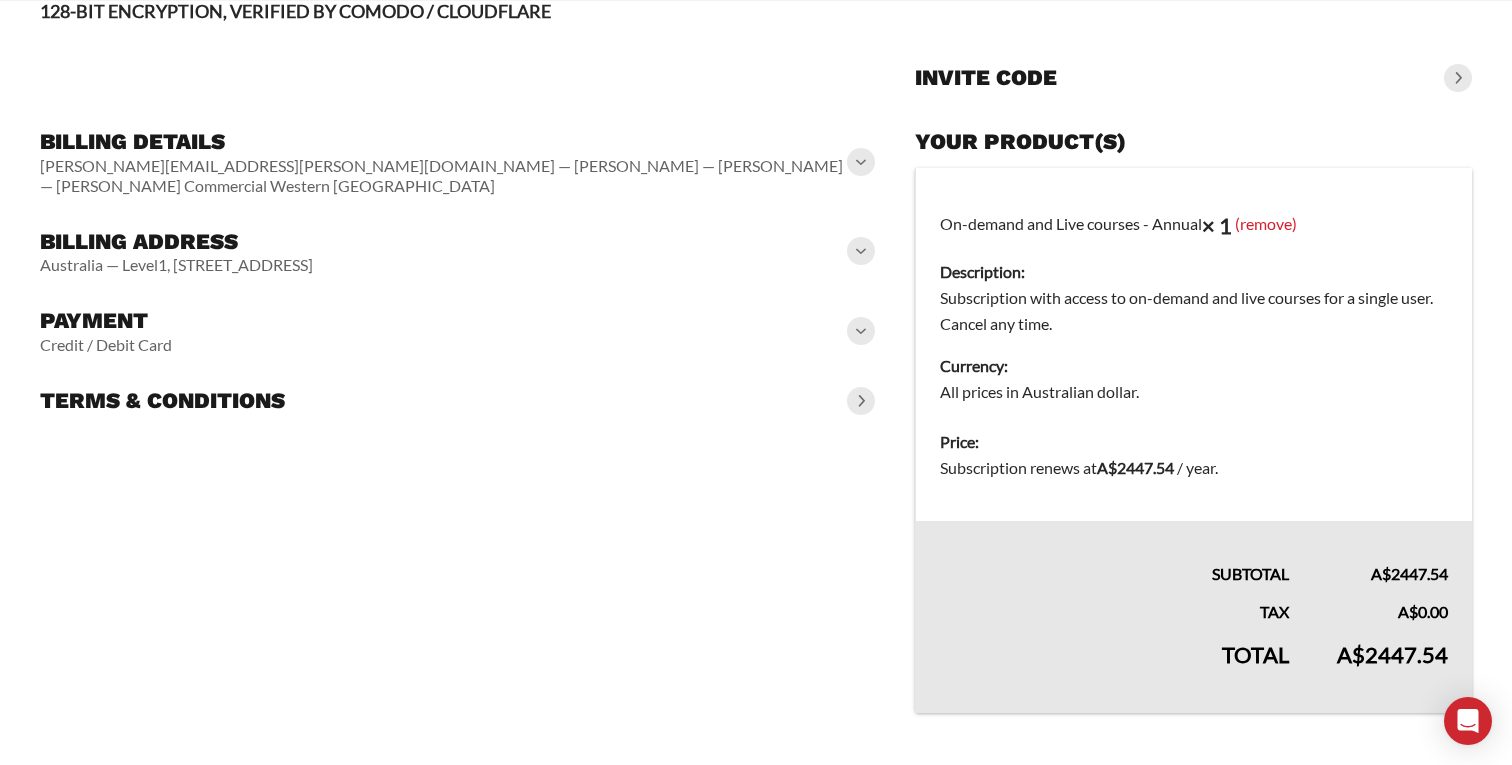 click on "**********" at bounding box center (756, 414) 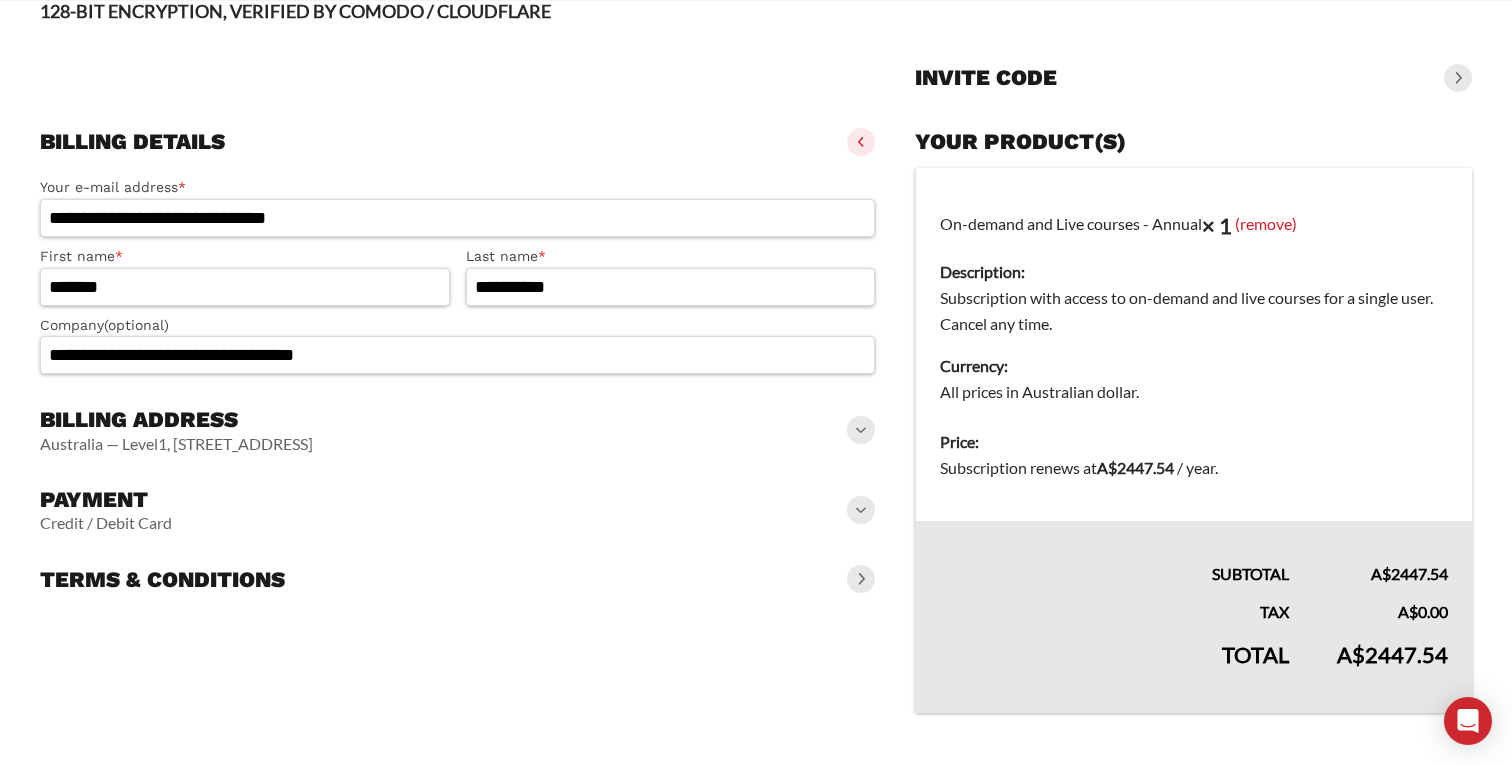 click 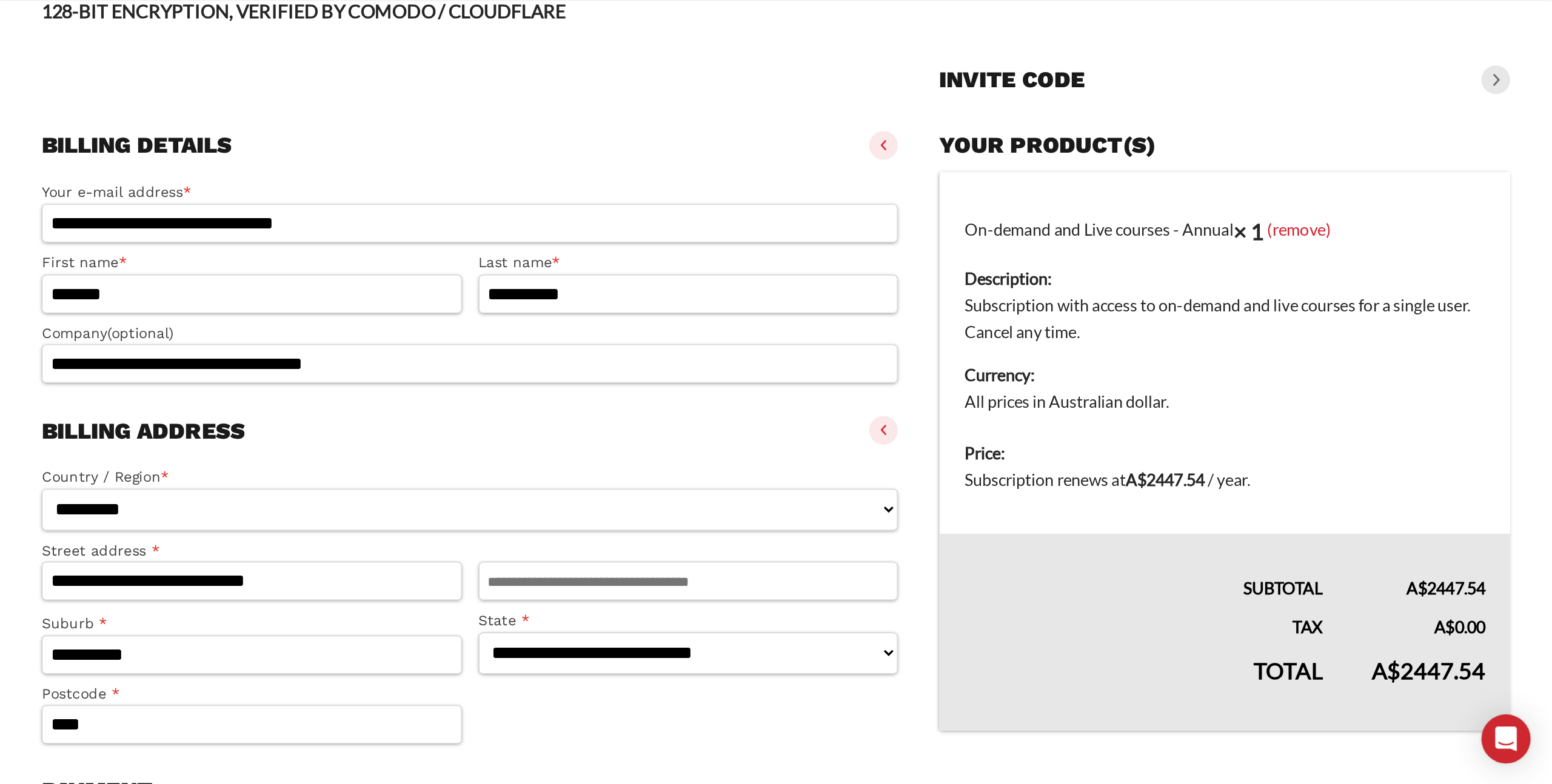 scroll, scrollTop: 46, scrollLeft: 0, axis: vertical 